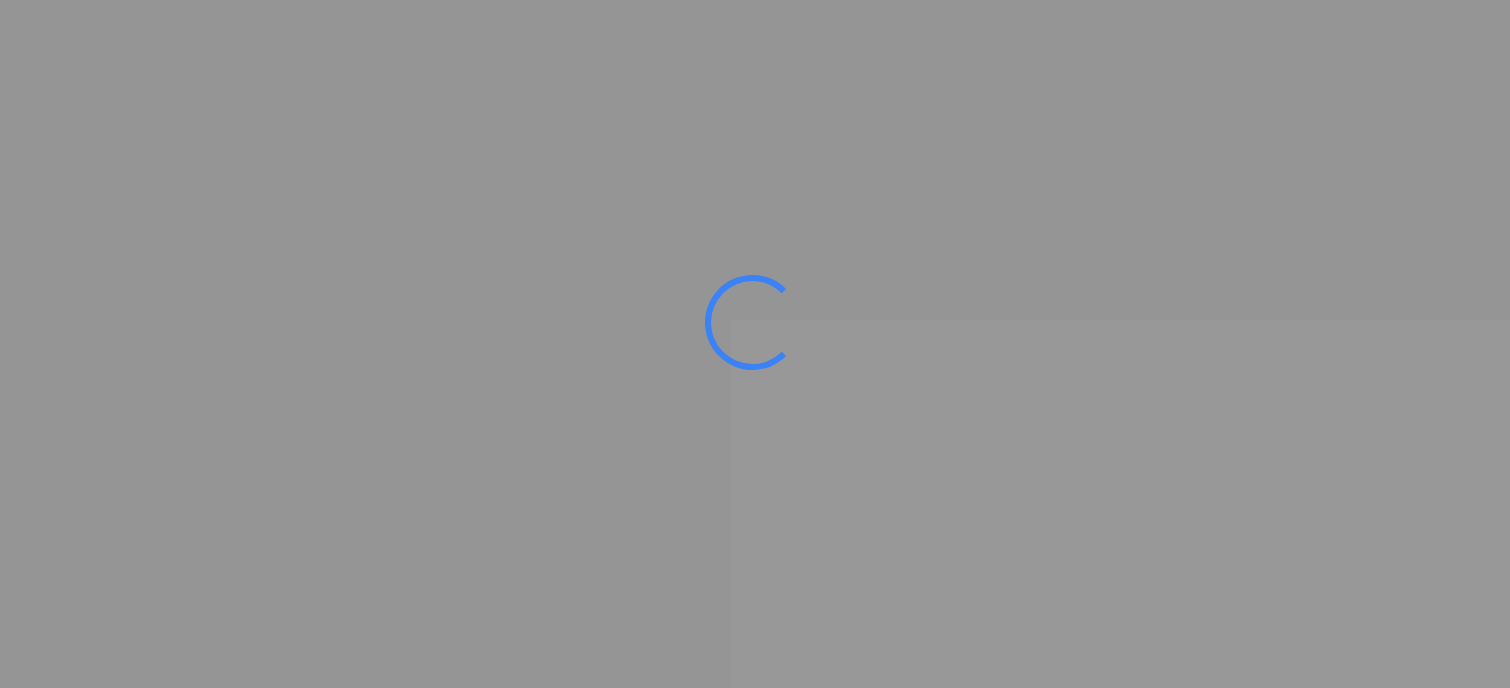 scroll, scrollTop: 0, scrollLeft: 0, axis: both 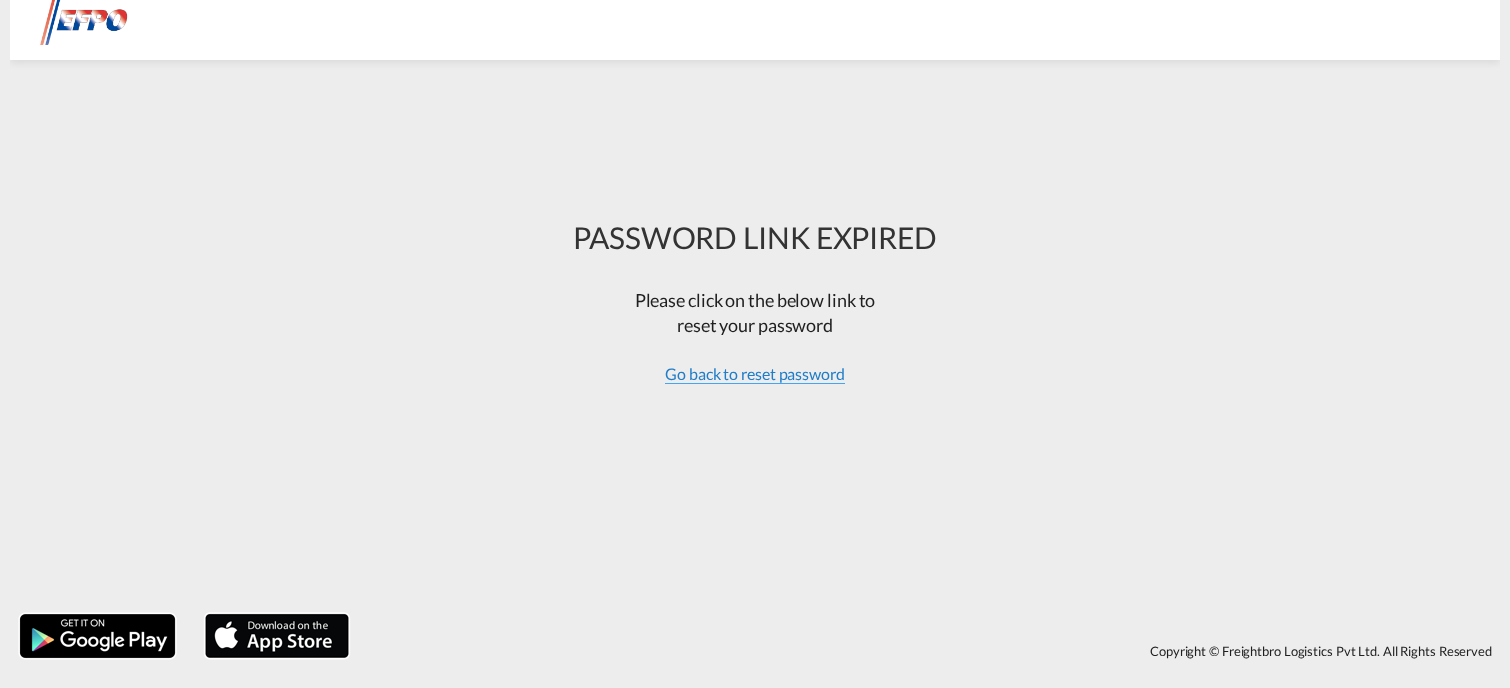 click on "Go back to reset password" at bounding box center [755, 374] 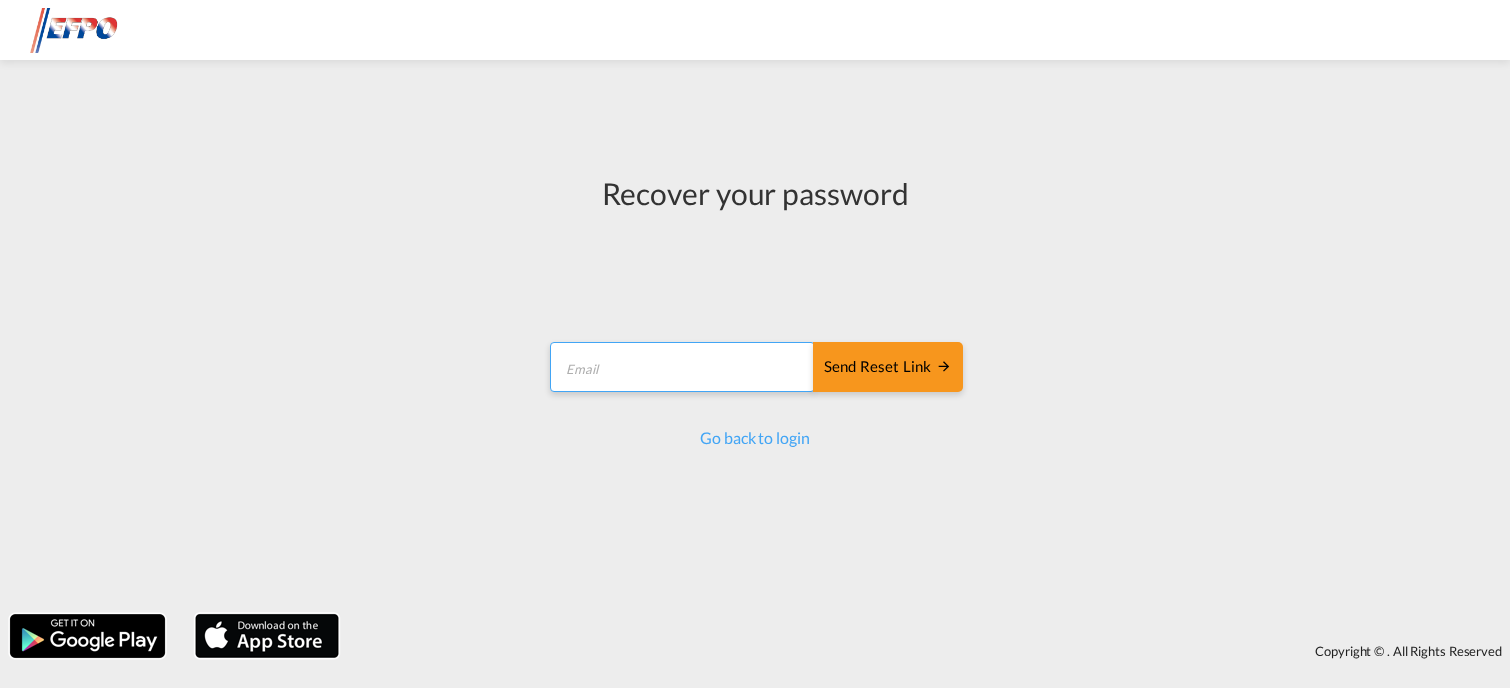 click at bounding box center (682, 367) 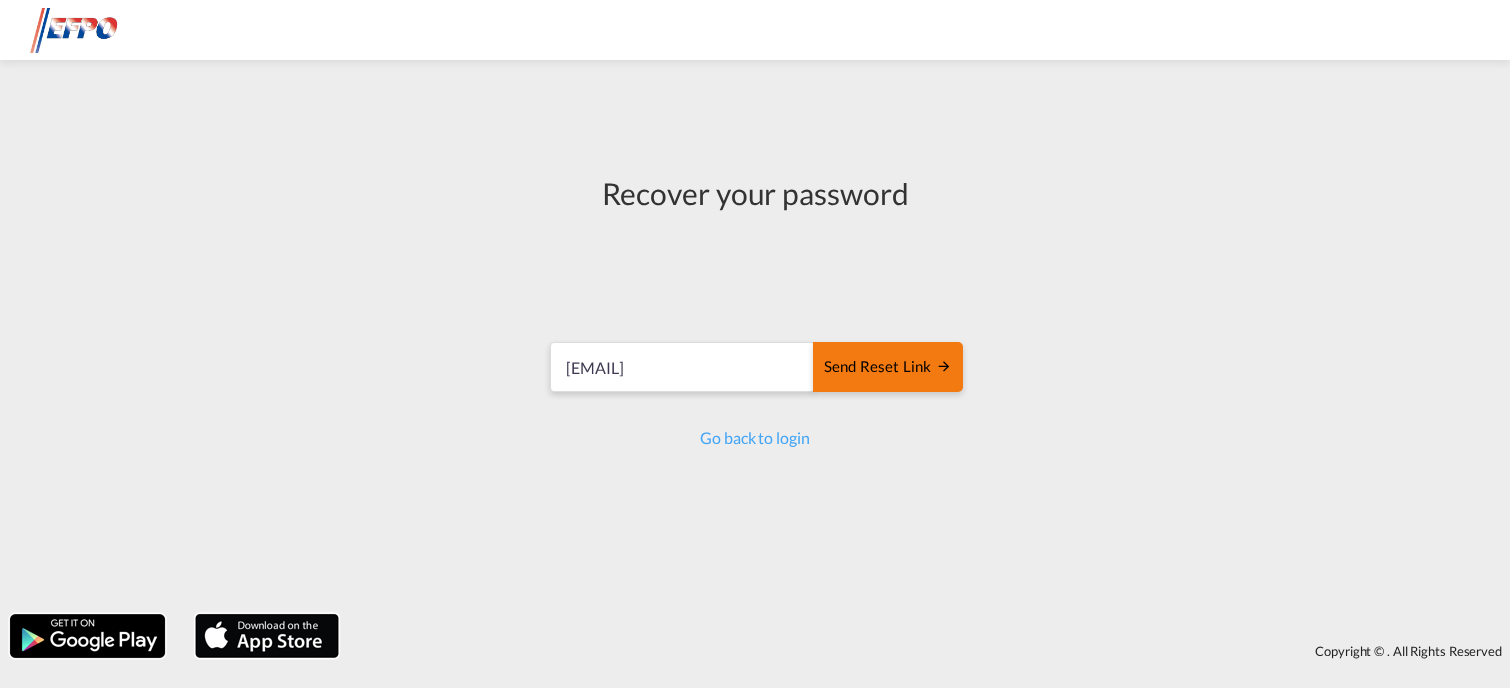click on "Send reset link" at bounding box center (888, 367) 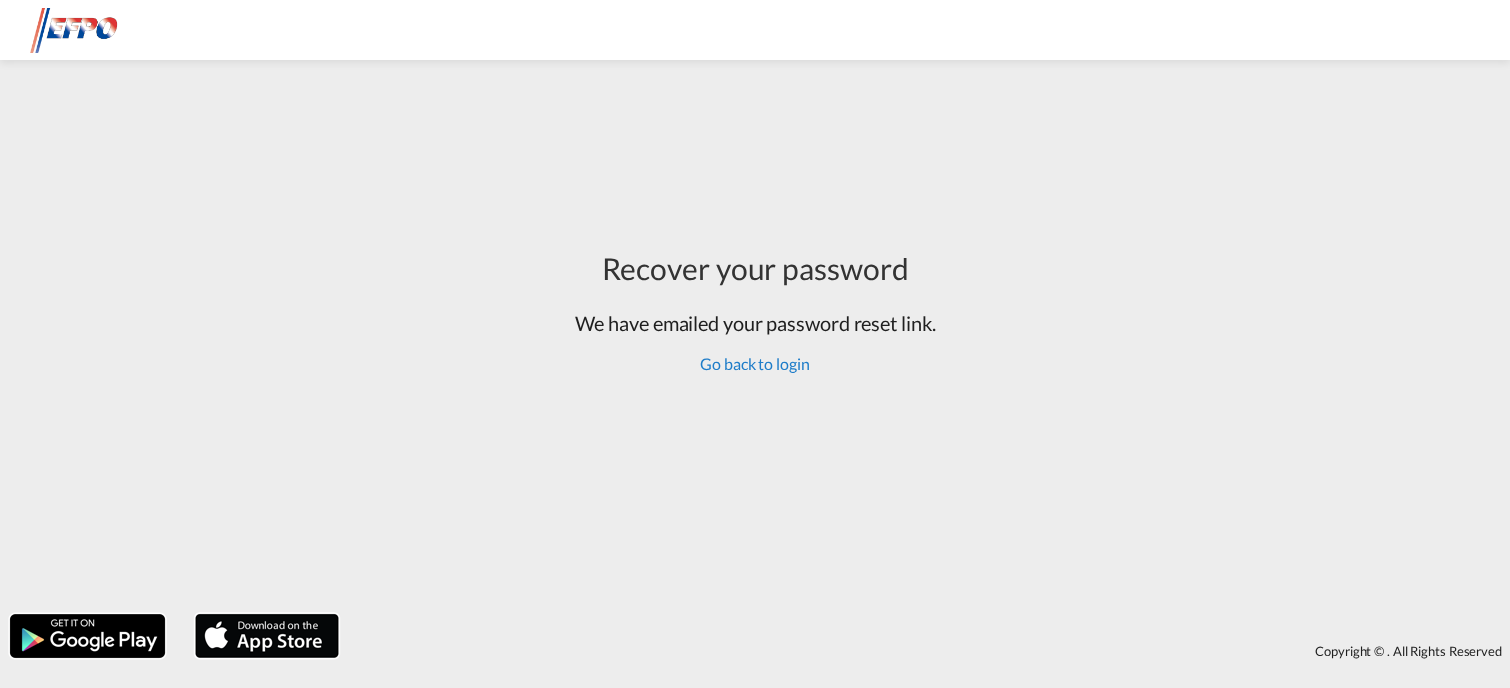 click on "Go back to login" at bounding box center (754, 363) 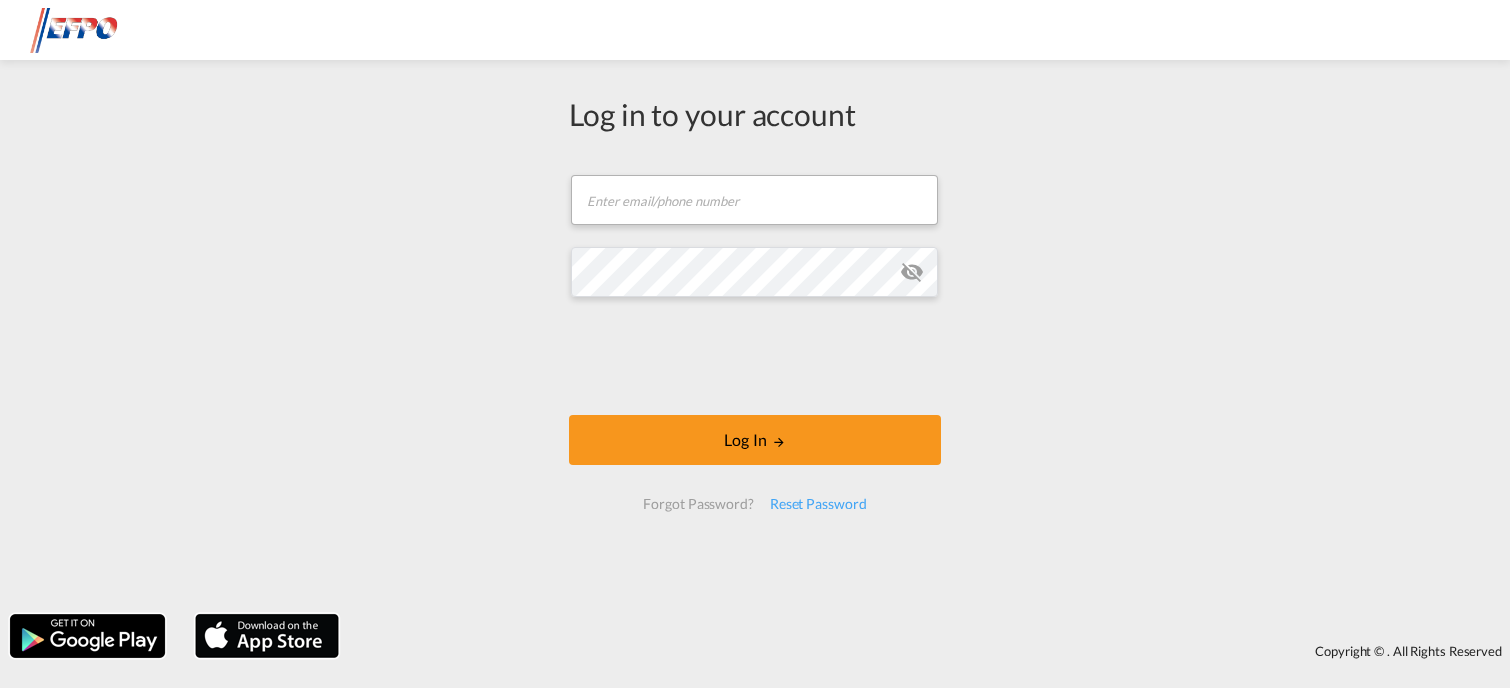 click on "Email field is required
Password field is required
Log In
Forgot Password?
Reset Password" at bounding box center [755, 342] 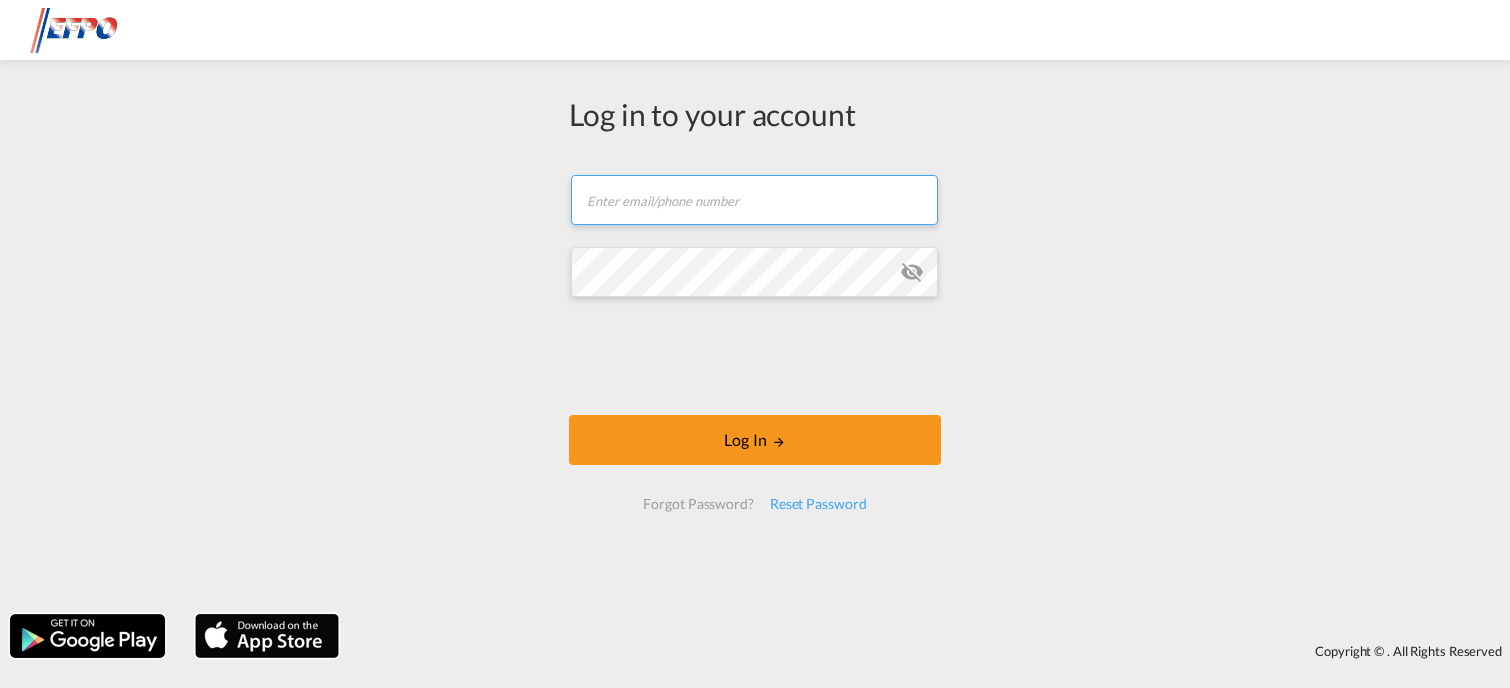 drag, startPoint x: 604, startPoint y: 204, endPoint x: 609, endPoint y: 195, distance: 10.29563 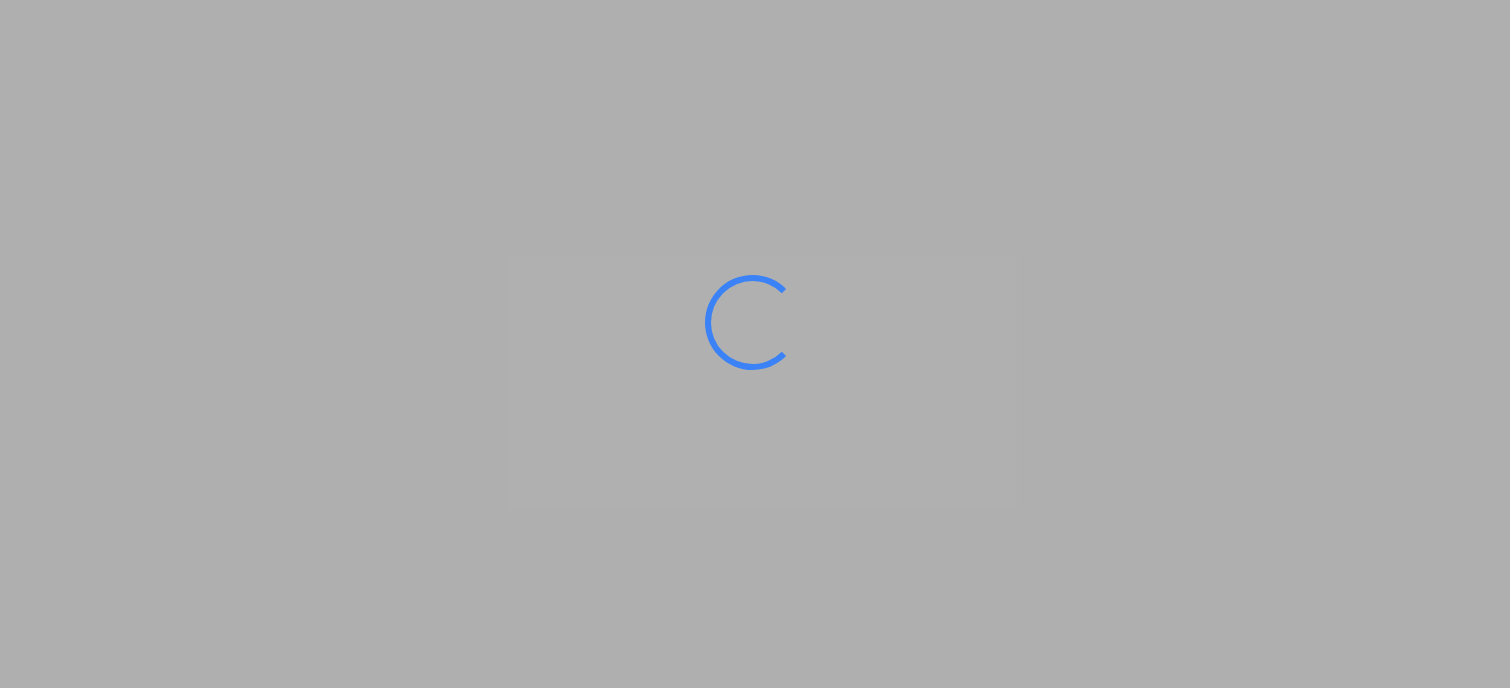 scroll, scrollTop: 0, scrollLeft: 0, axis: both 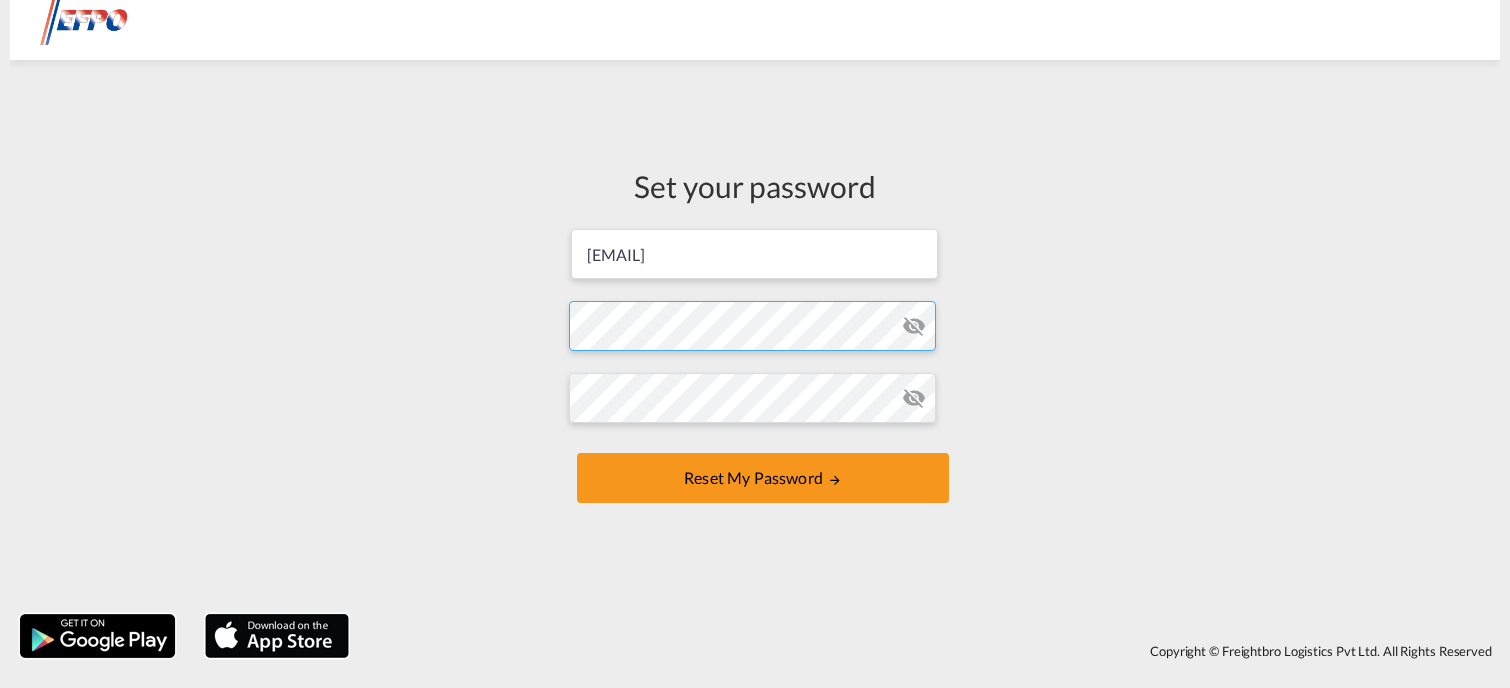 click on "[EMAIL] Password must contain the following: A  special
character A  number
Minimum  8 characters Password (Confirm) field is required
Reset my password" at bounding box center (755, 368) 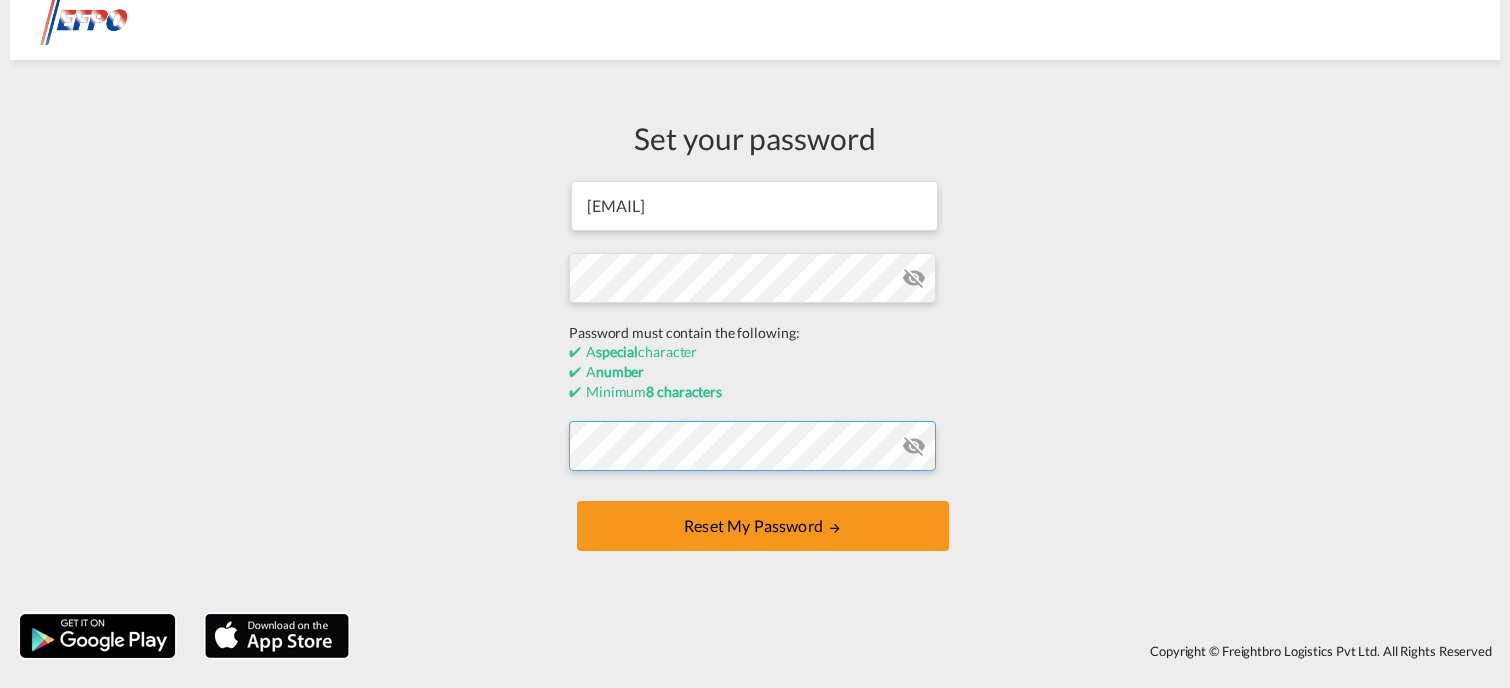 click on "[EMAIL] Password must contain the following: A  special
character A  number
Minimum  8 characters Password (Confirm) field is required
Reset my password" at bounding box center (755, 368) 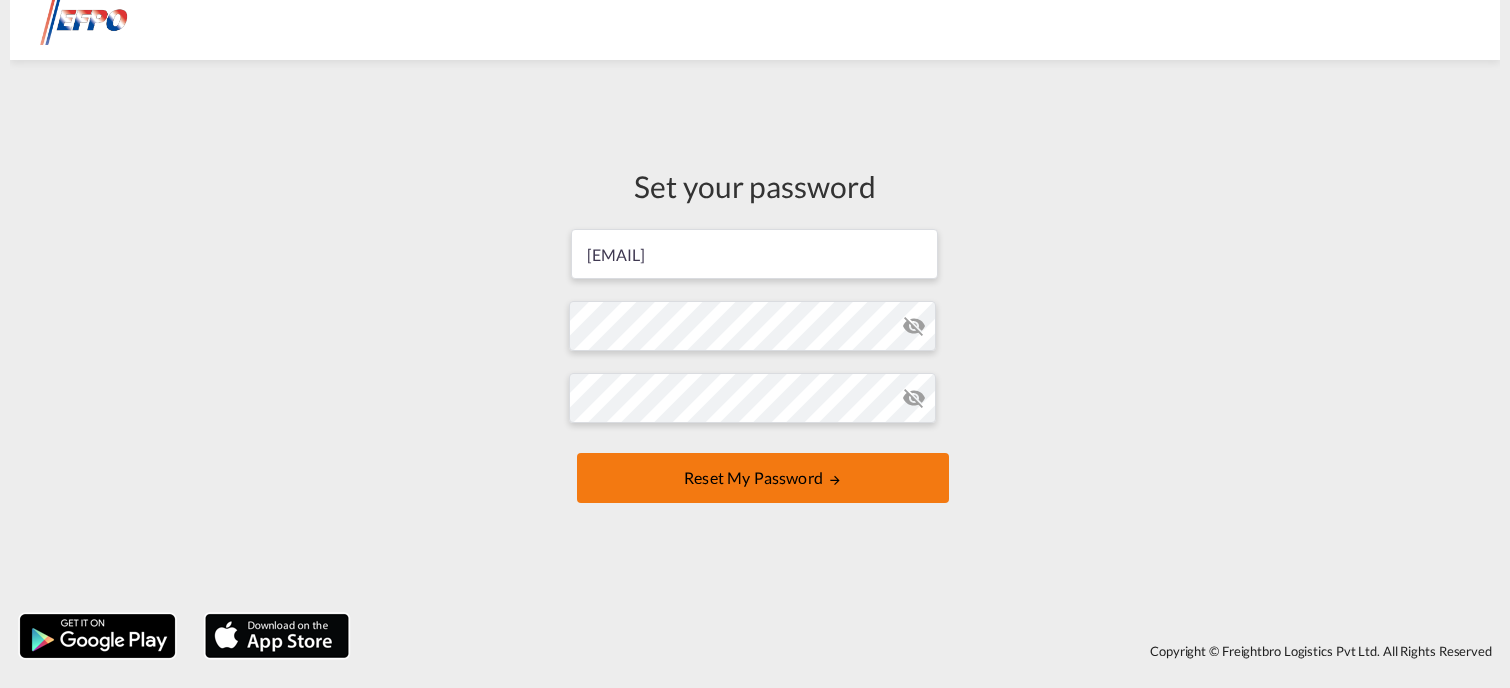 click on "Reset my password" at bounding box center (763, 478) 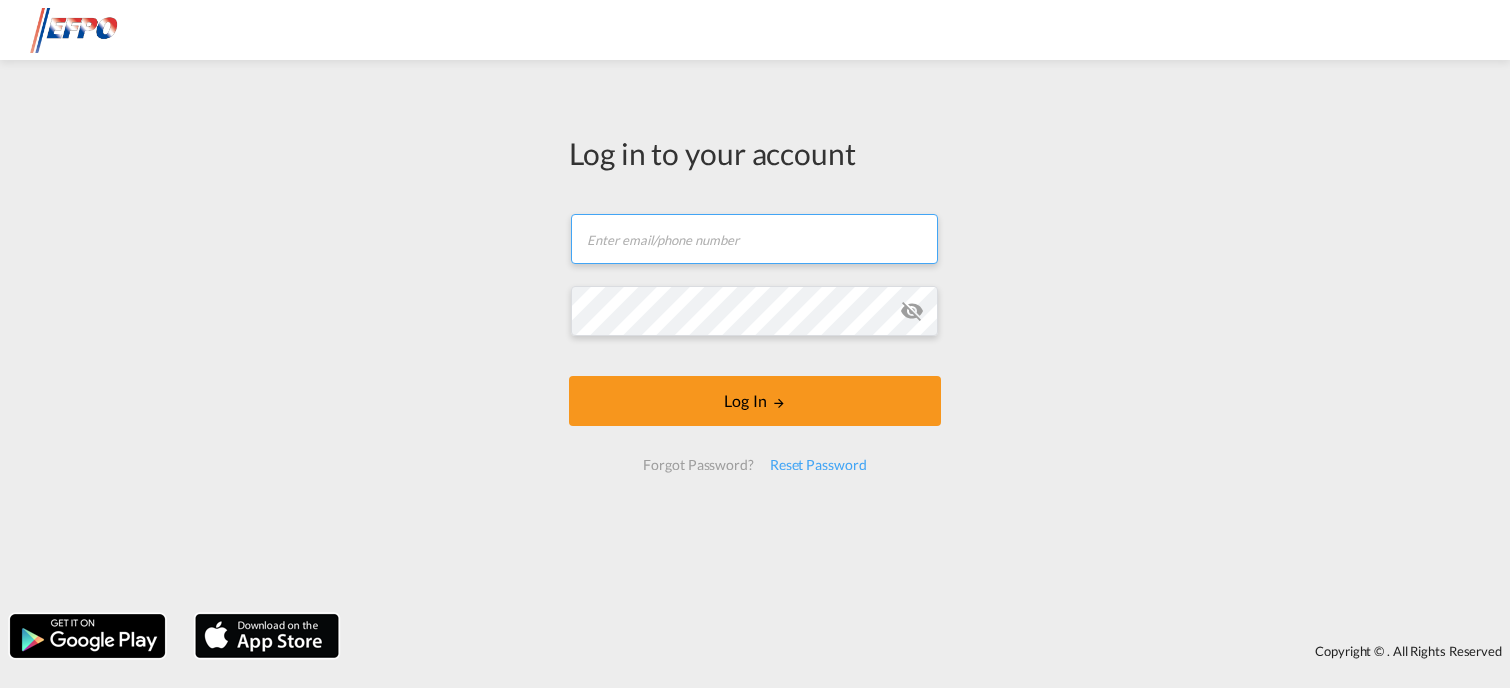 type on "[EMAIL]" 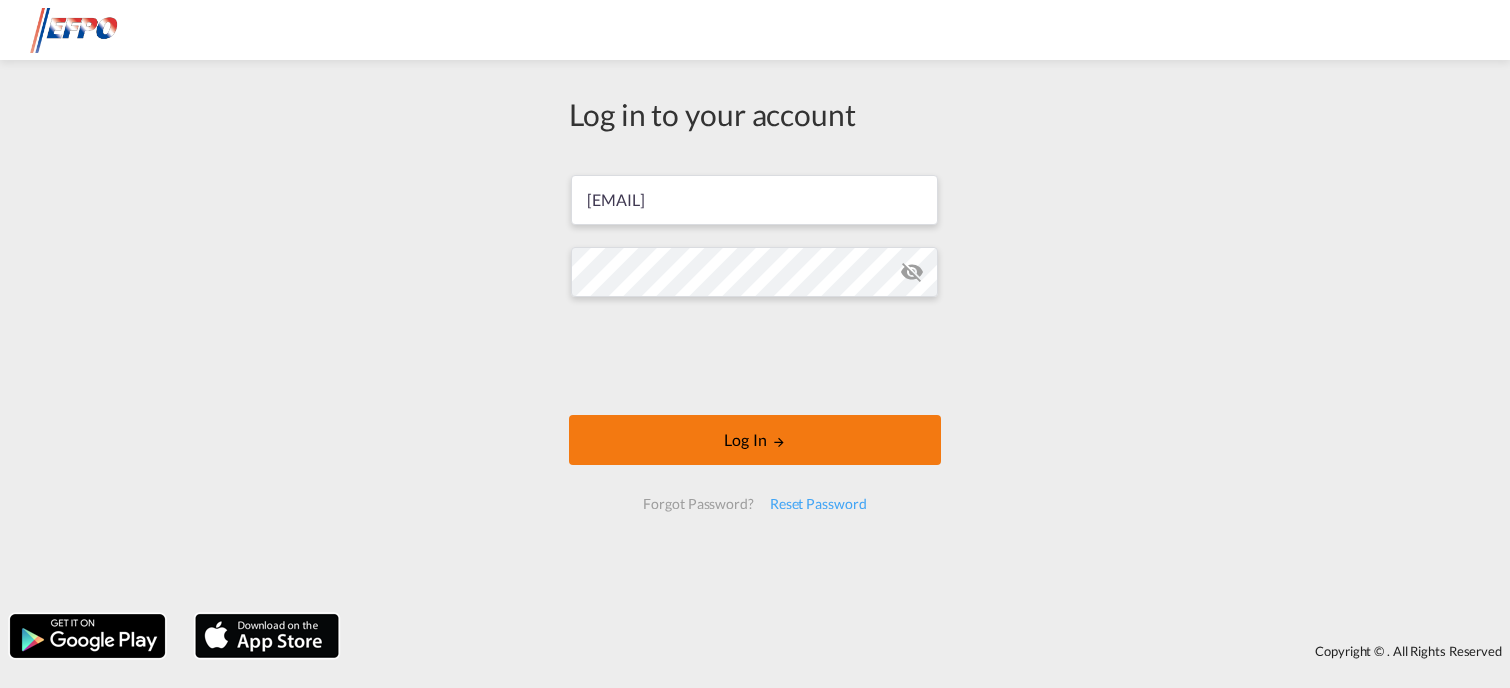 click on "Log In" at bounding box center [755, 440] 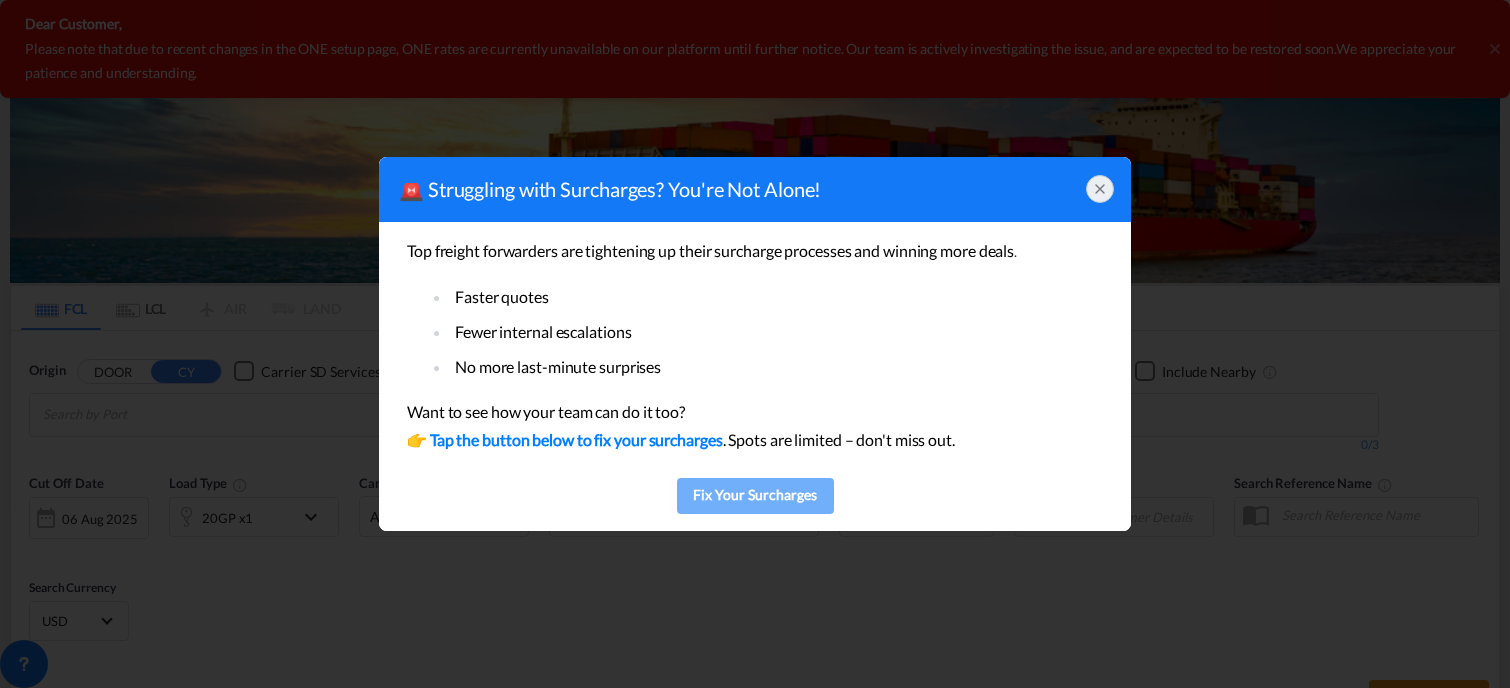 click on "Fix Your Surcharges" at bounding box center (755, 495) 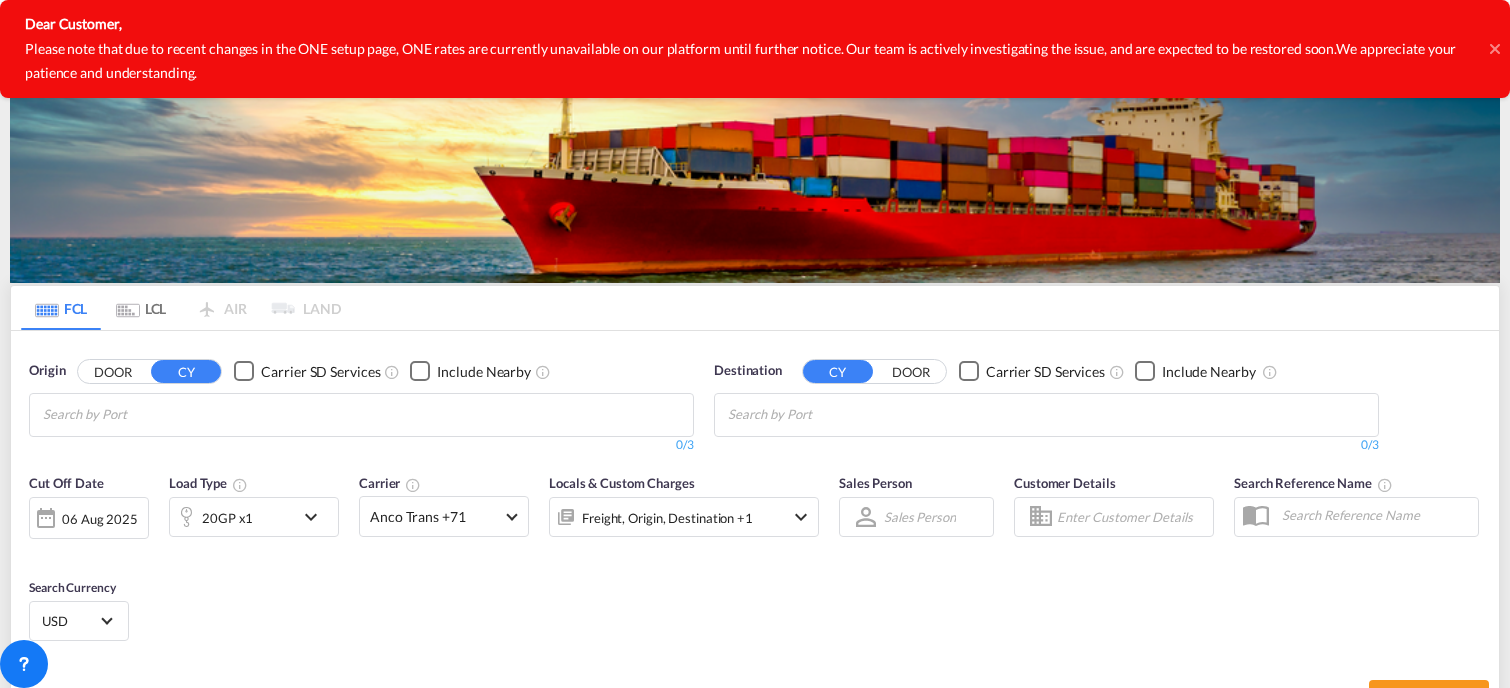 click 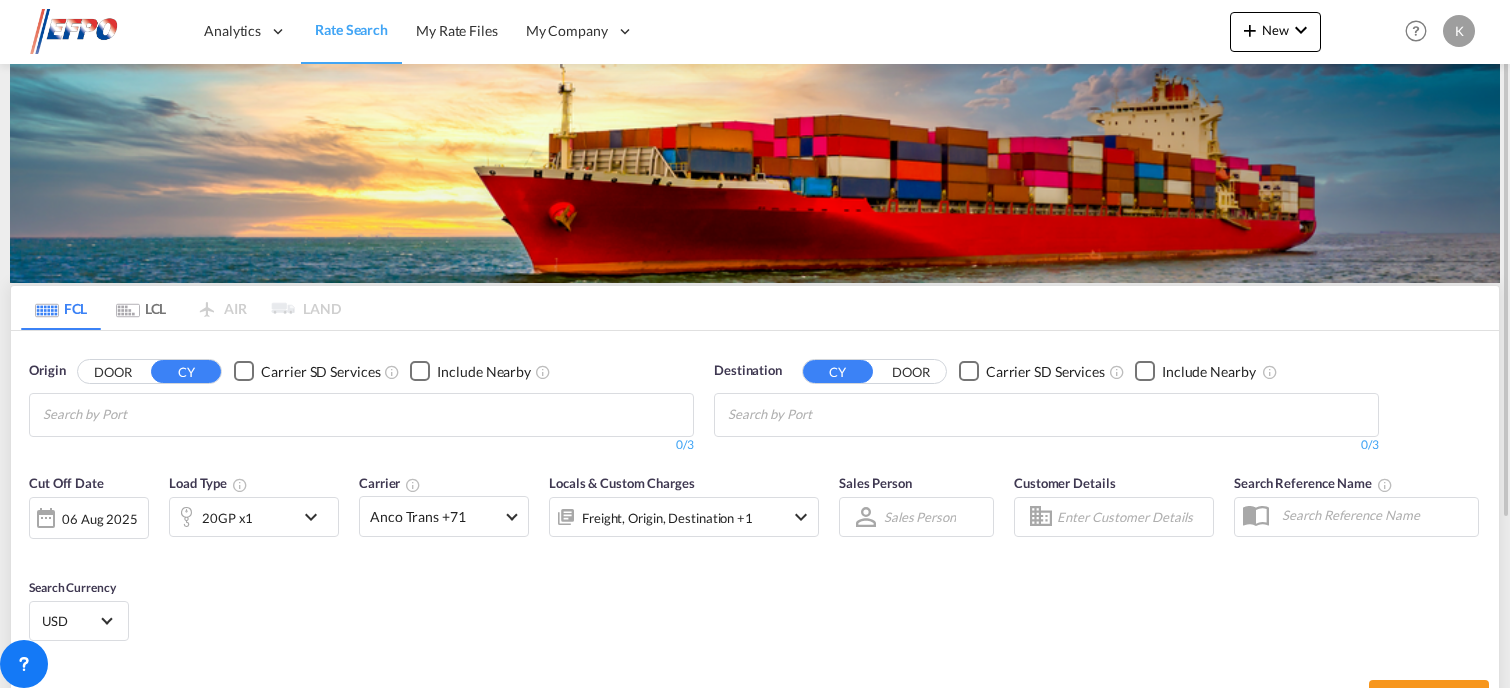 click on "CY" at bounding box center (186, 371) 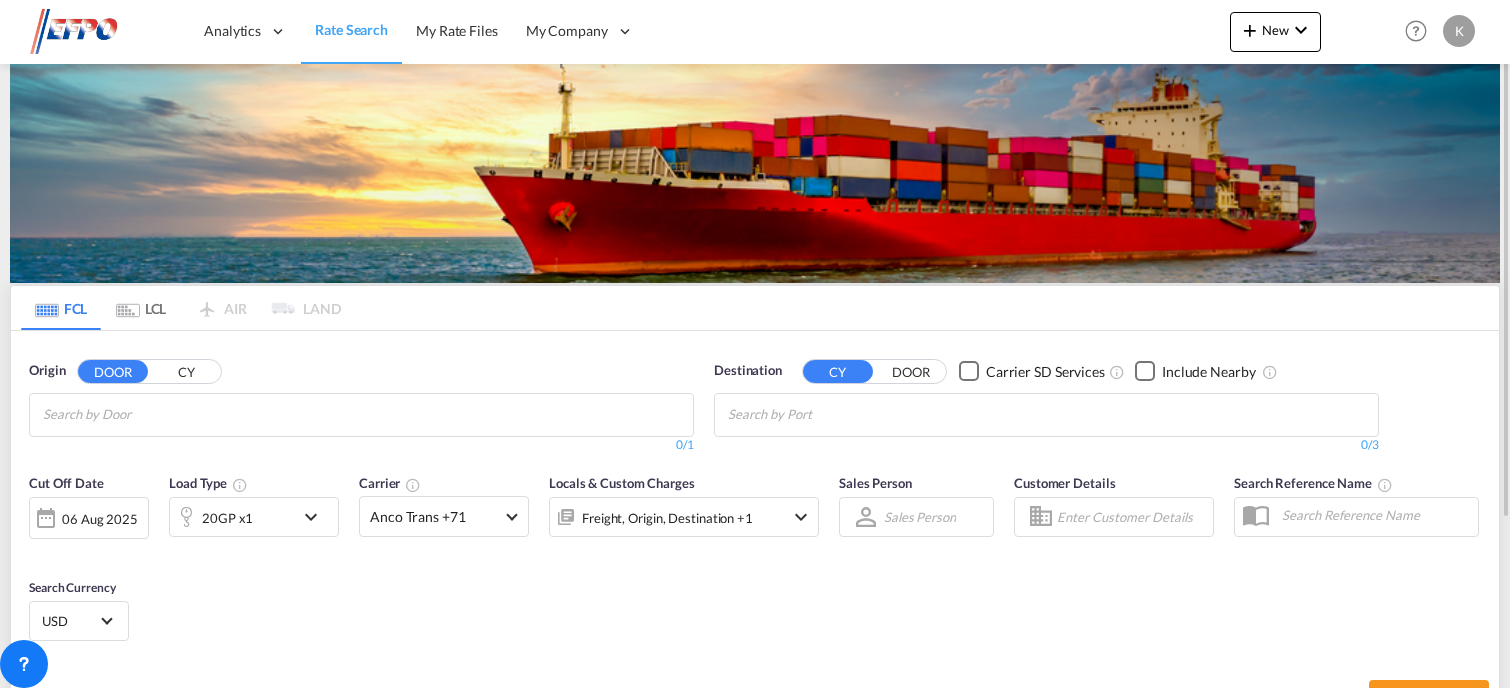 click on "CY" at bounding box center (186, 371) 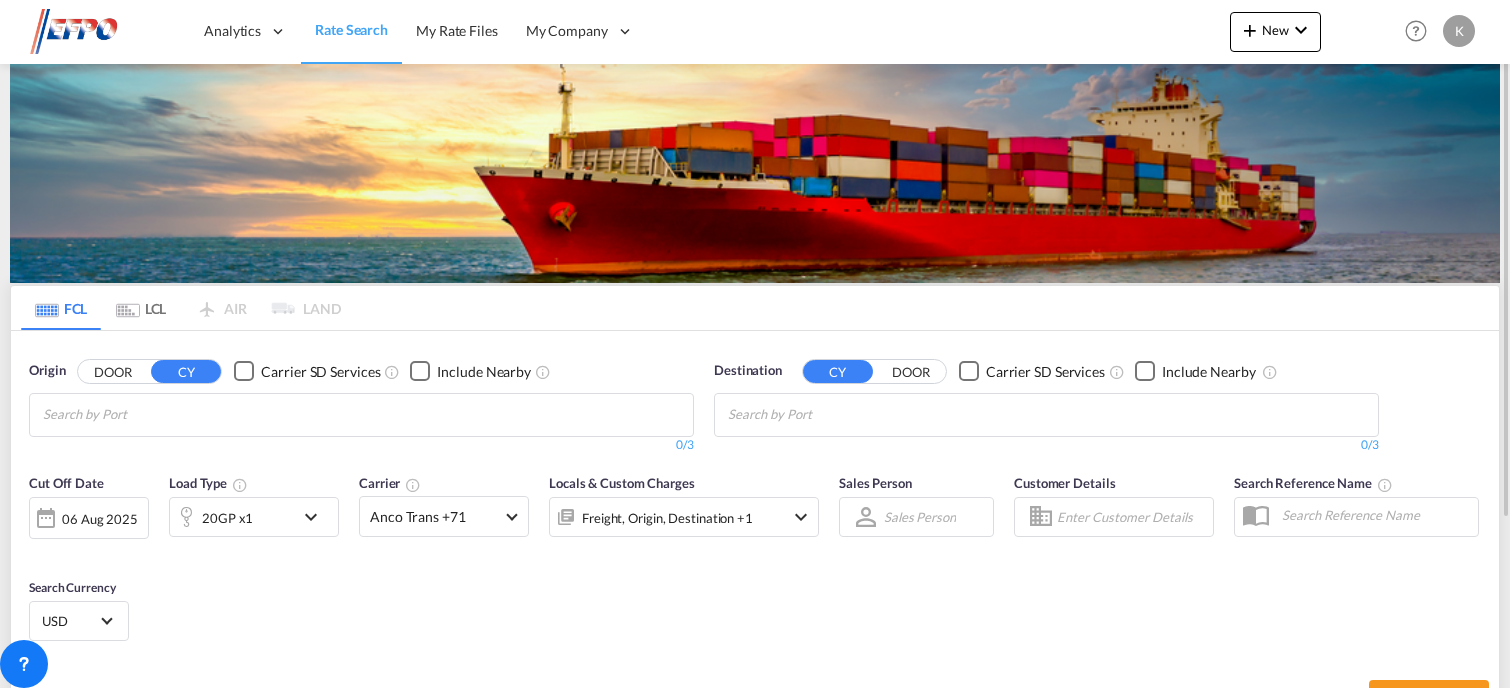 click at bounding box center [138, 415] 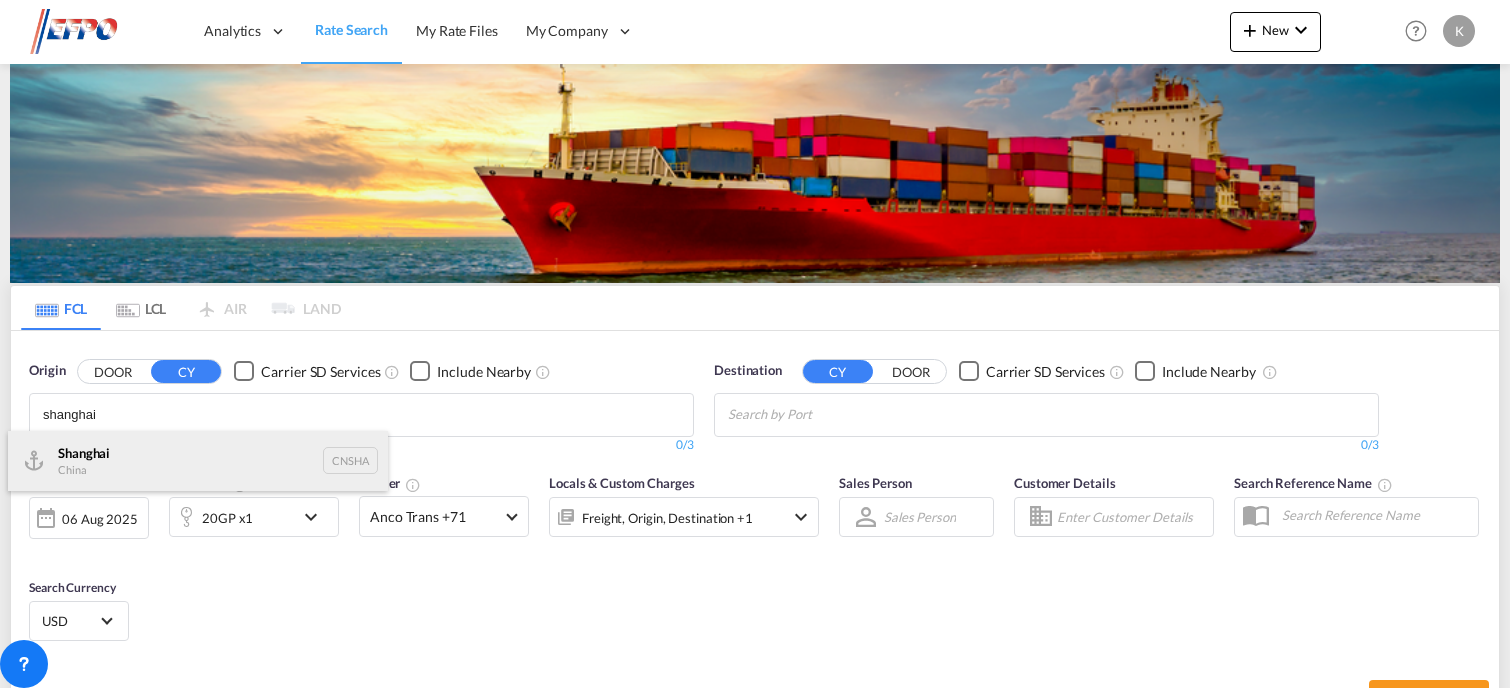 type on "shanghai" 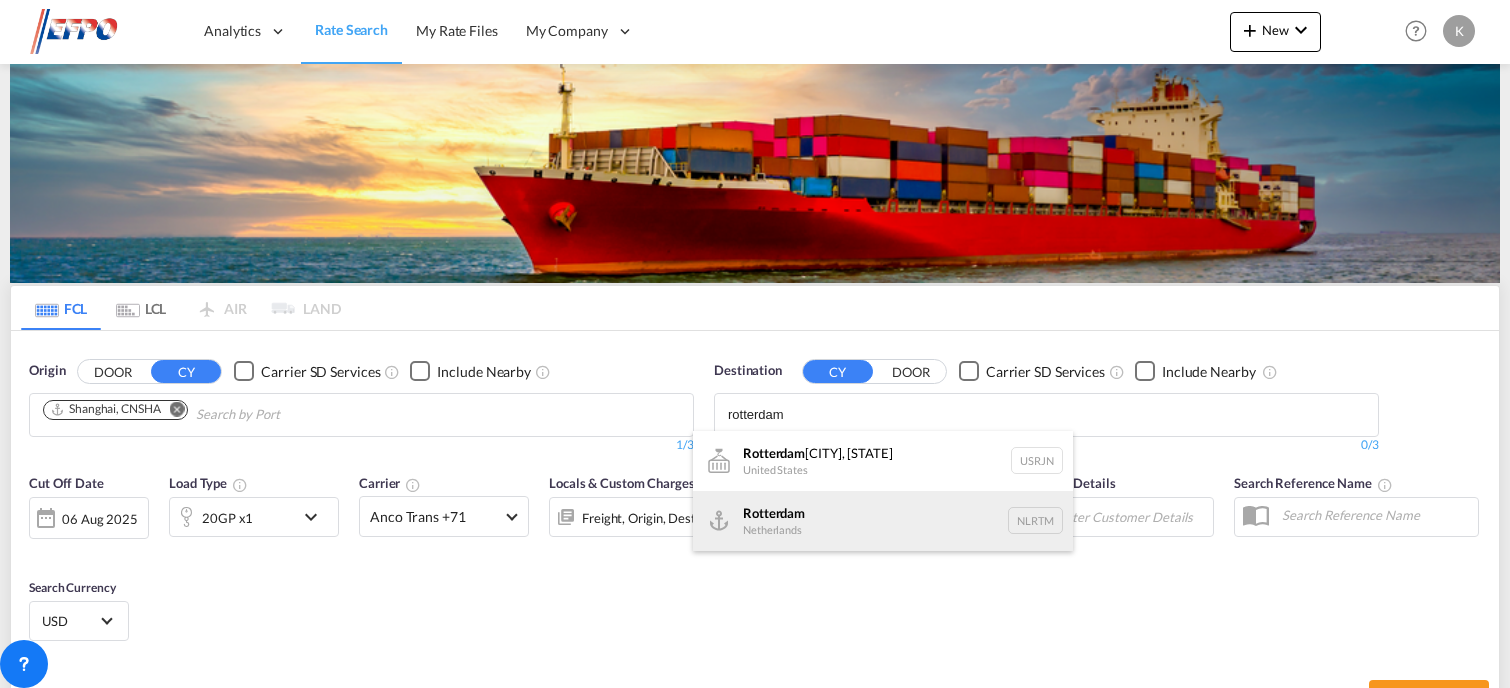 type on "rotterdam" 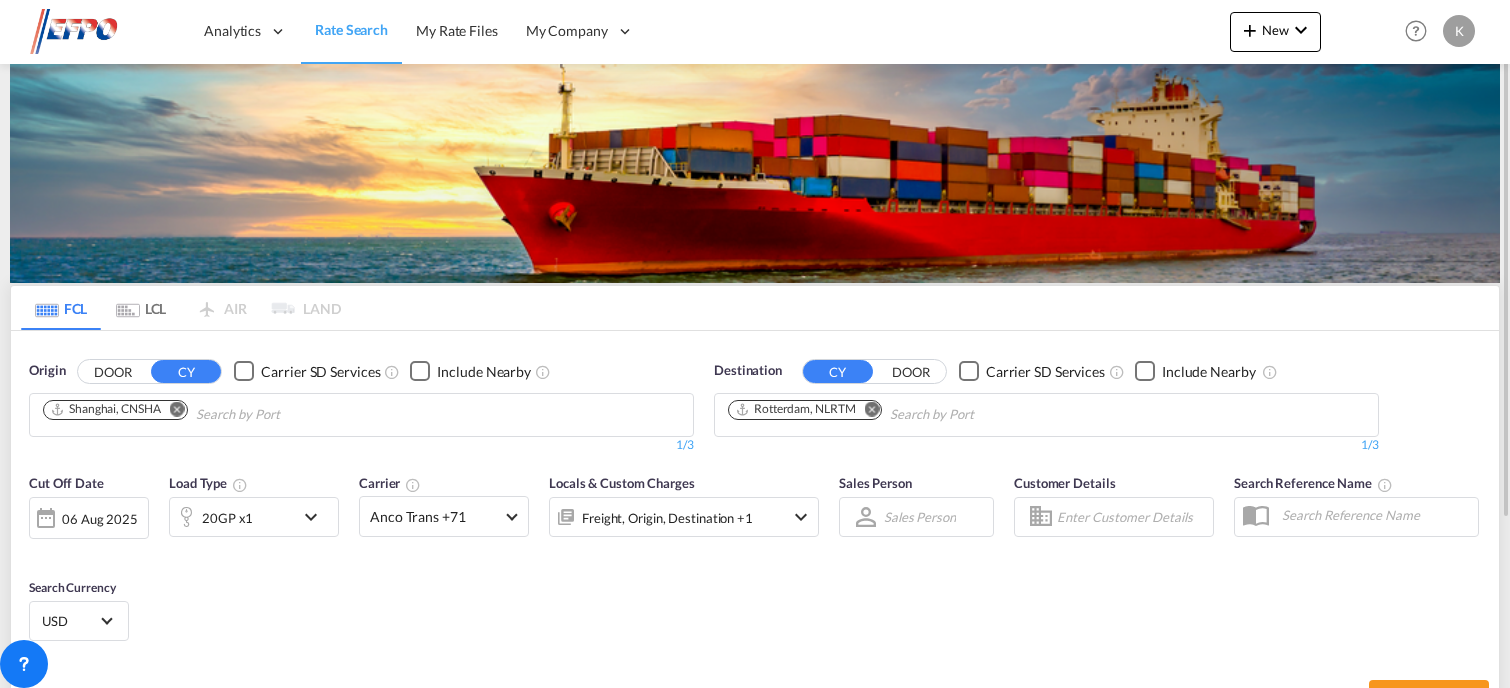 click at bounding box center [46, 518] 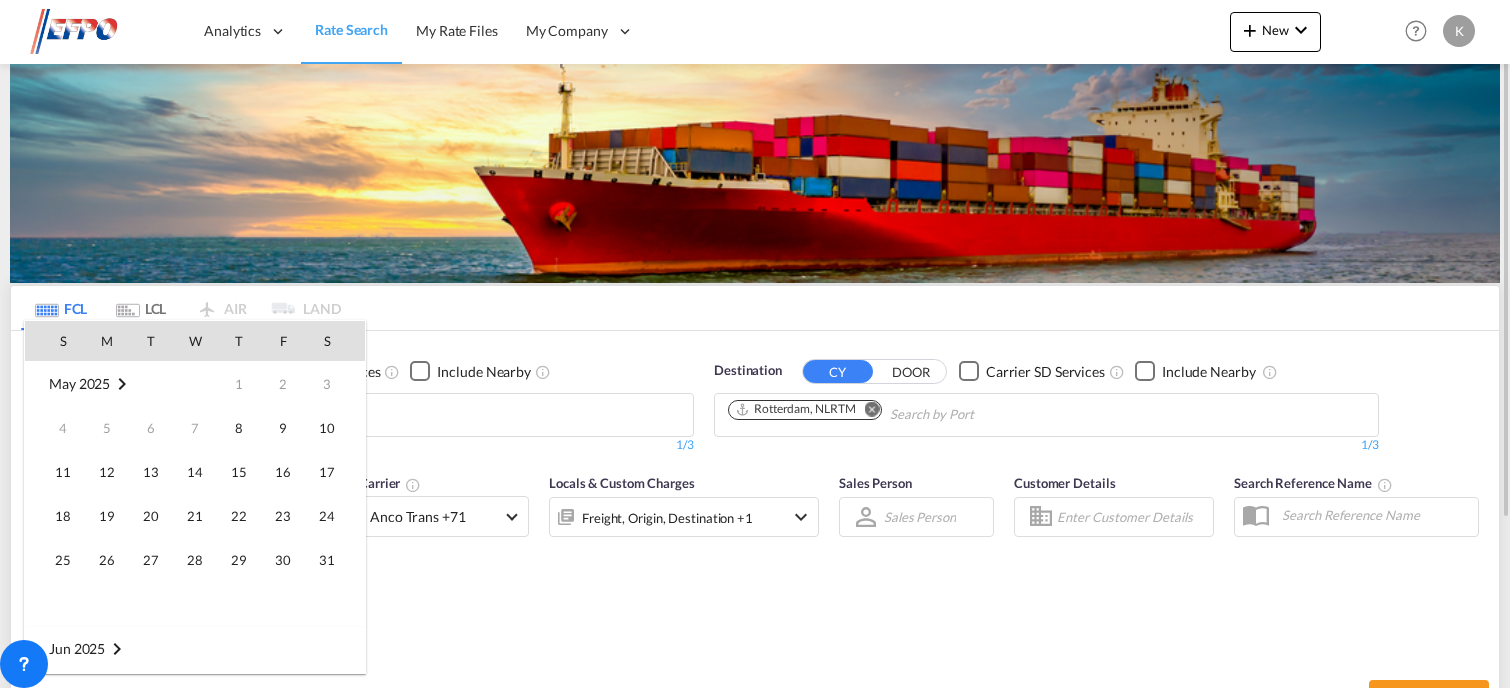 scroll, scrollTop: 795, scrollLeft: 0, axis: vertical 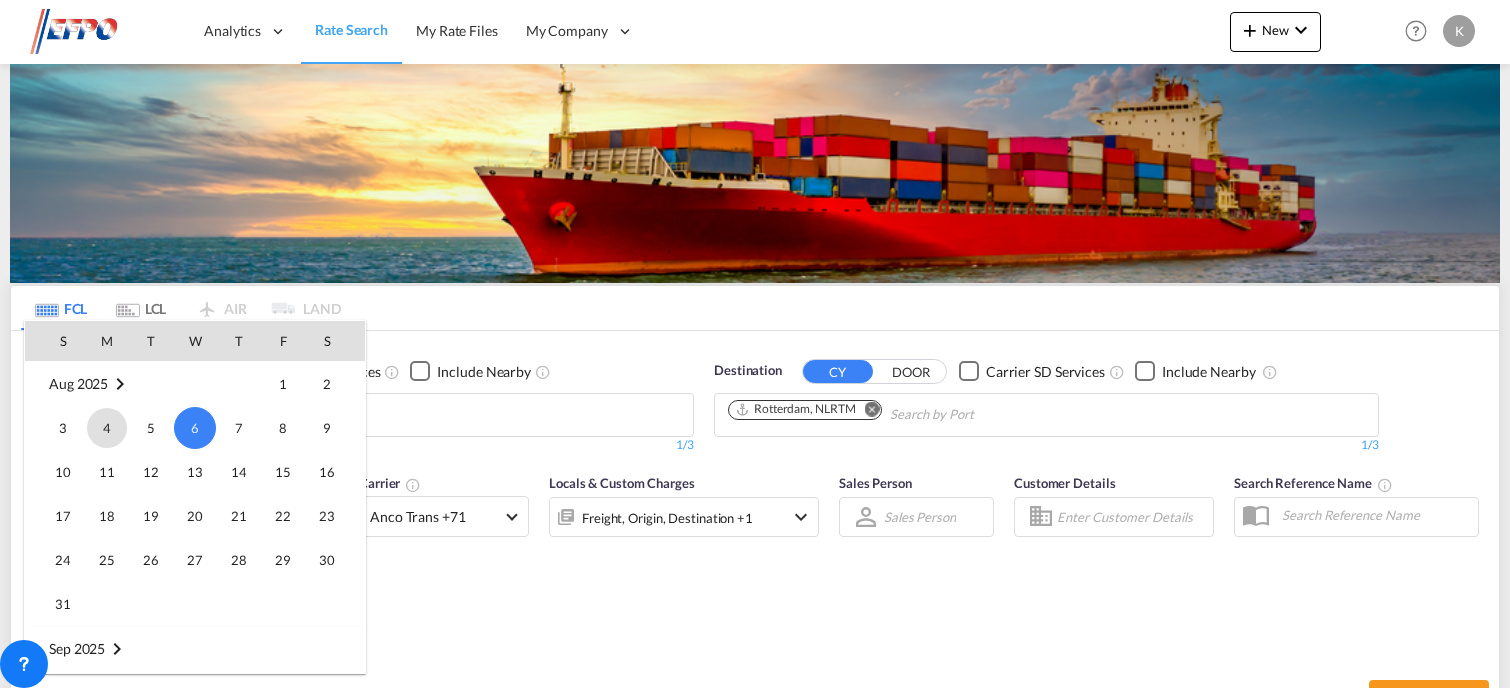 click on "4" at bounding box center [107, 428] 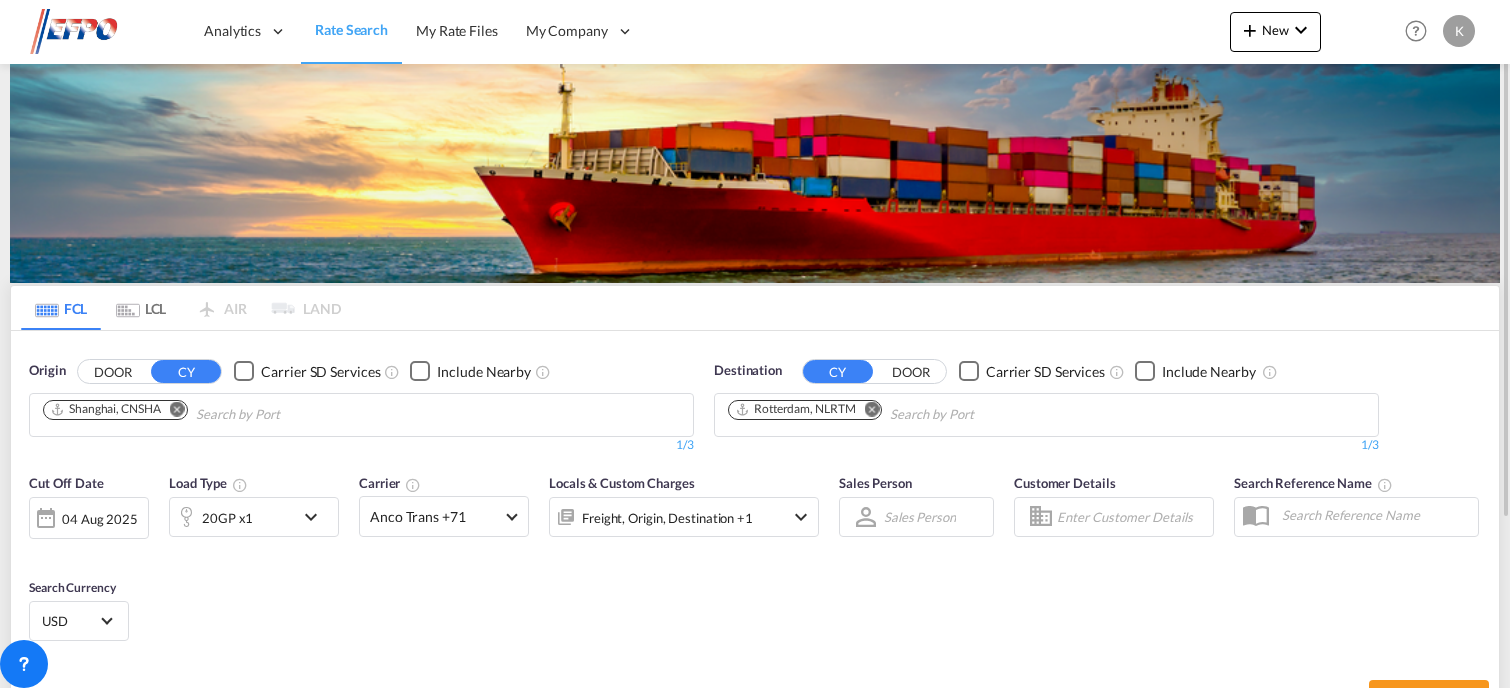 click at bounding box center [316, 517] 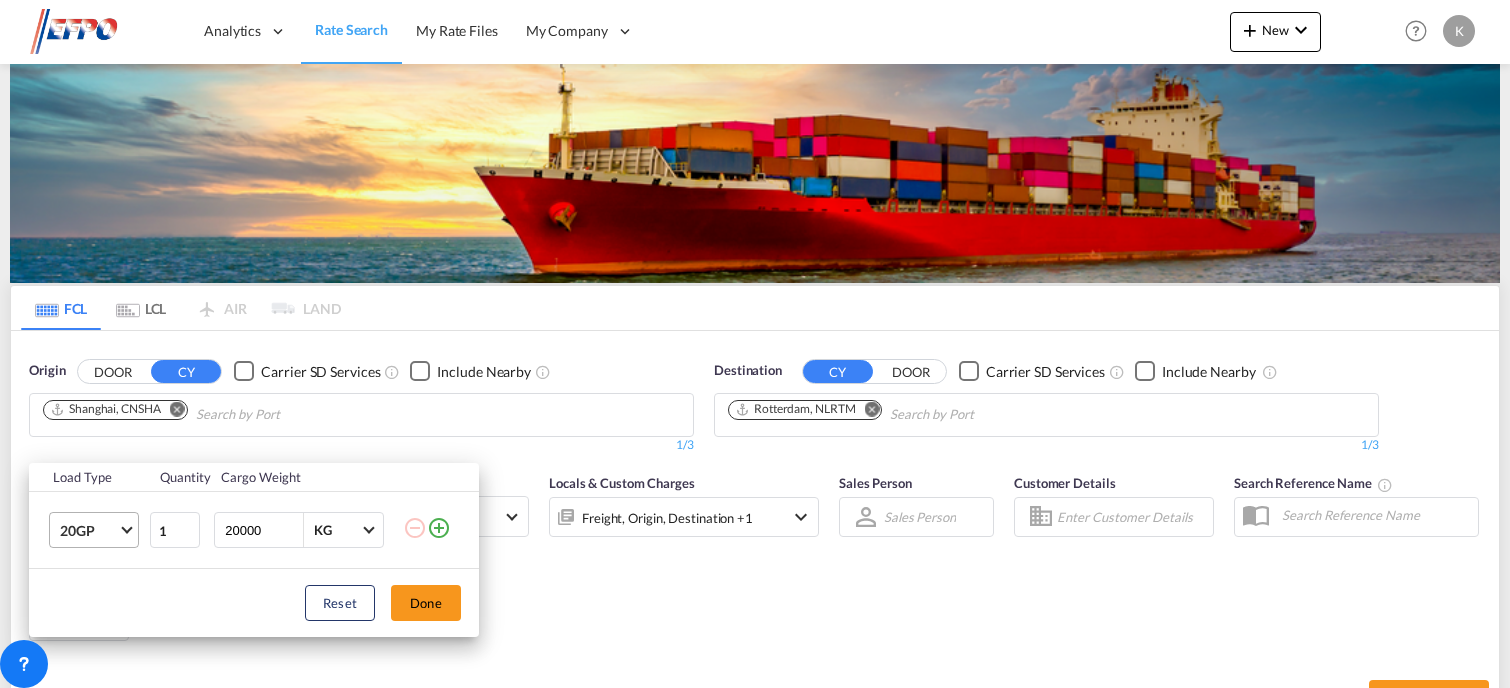 click at bounding box center (126, 528) 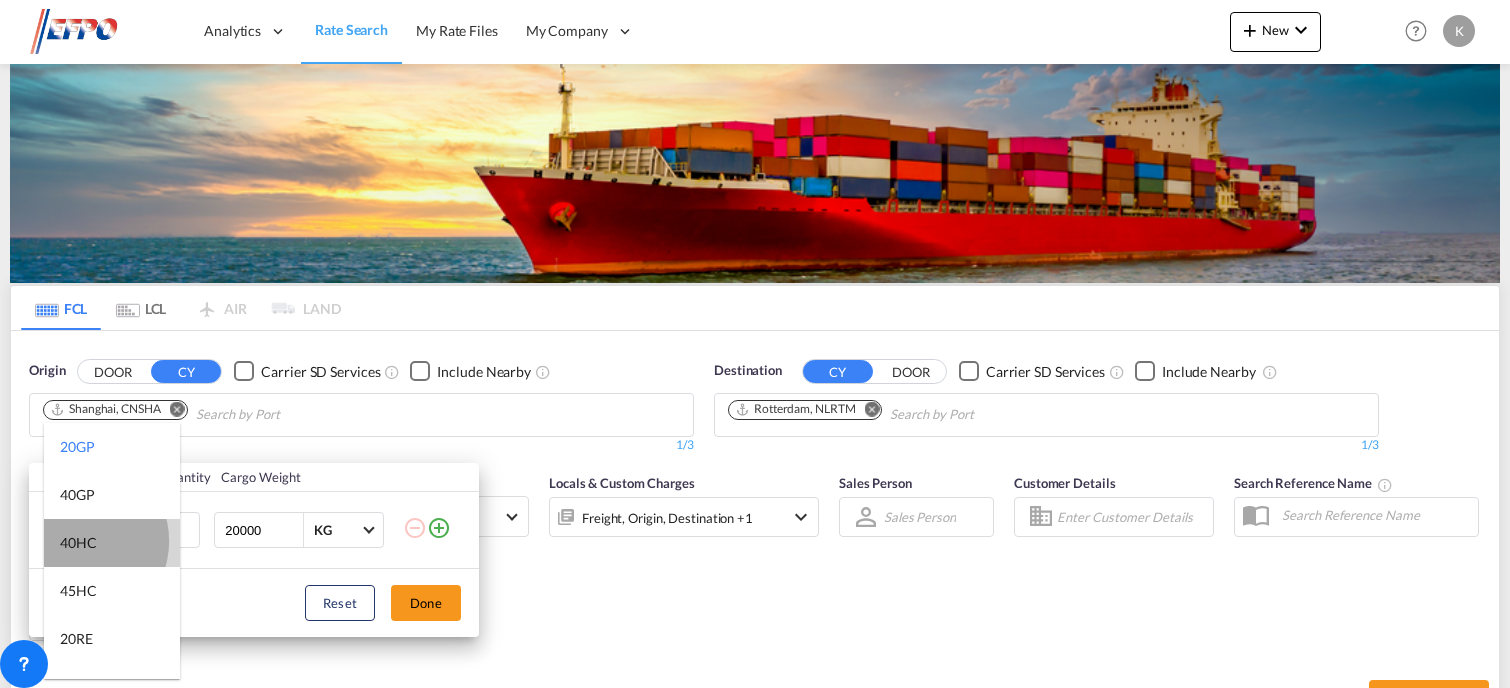 click on "40HC" at bounding box center [78, 543] 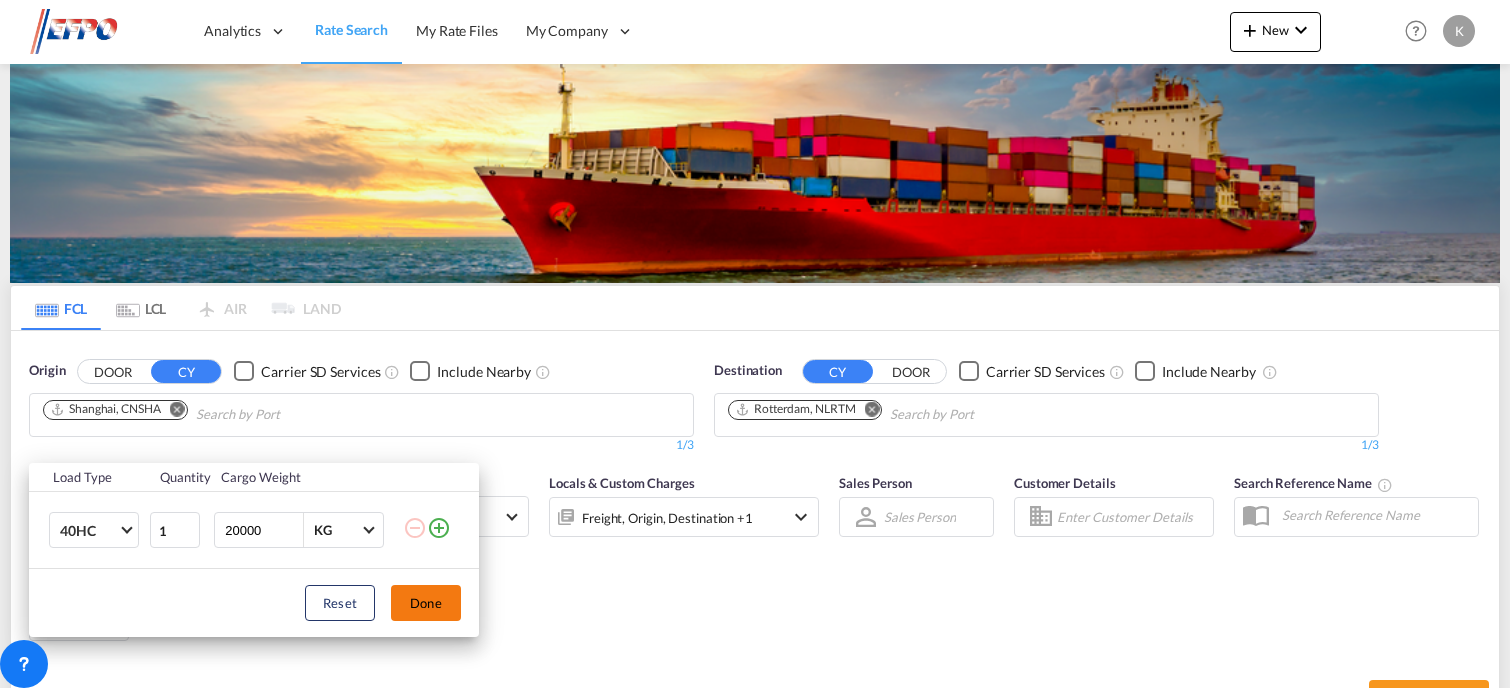 click on "Done" at bounding box center [426, 603] 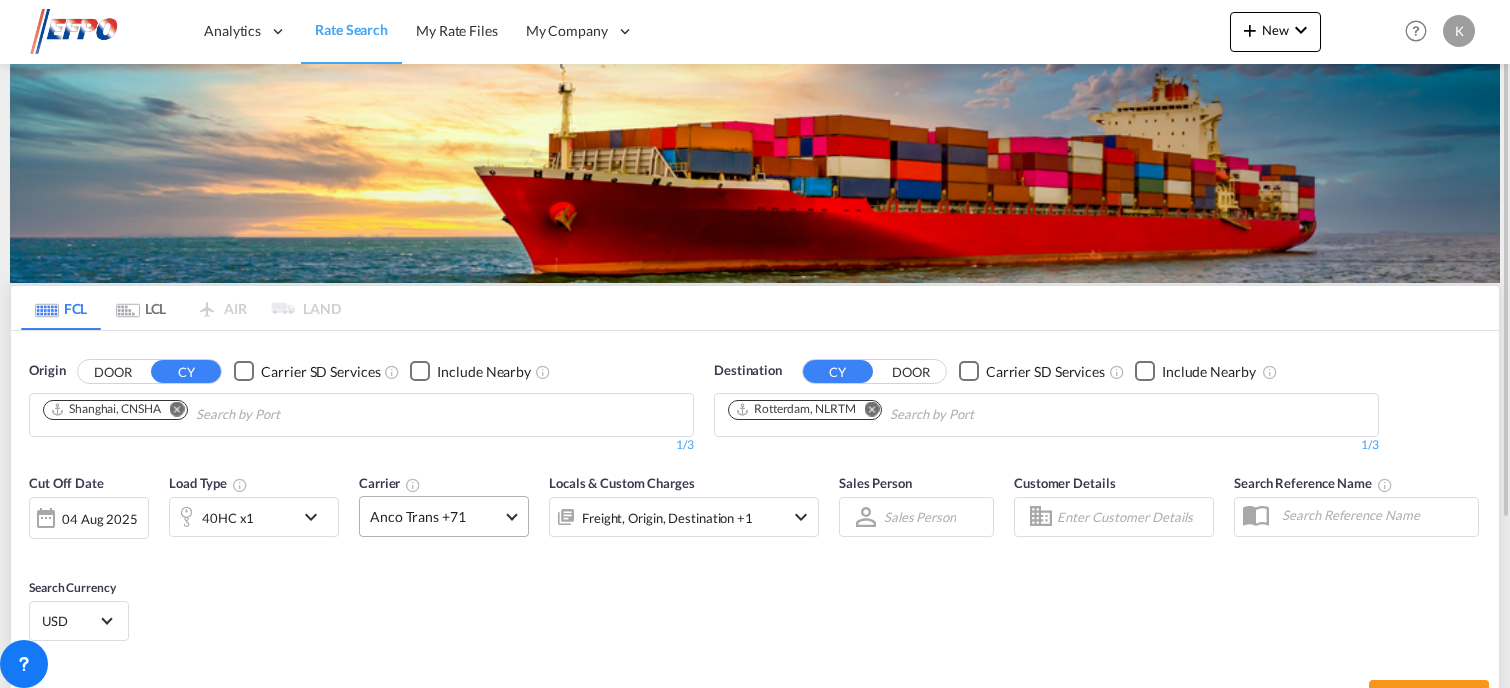 click at bounding box center (511, 514) 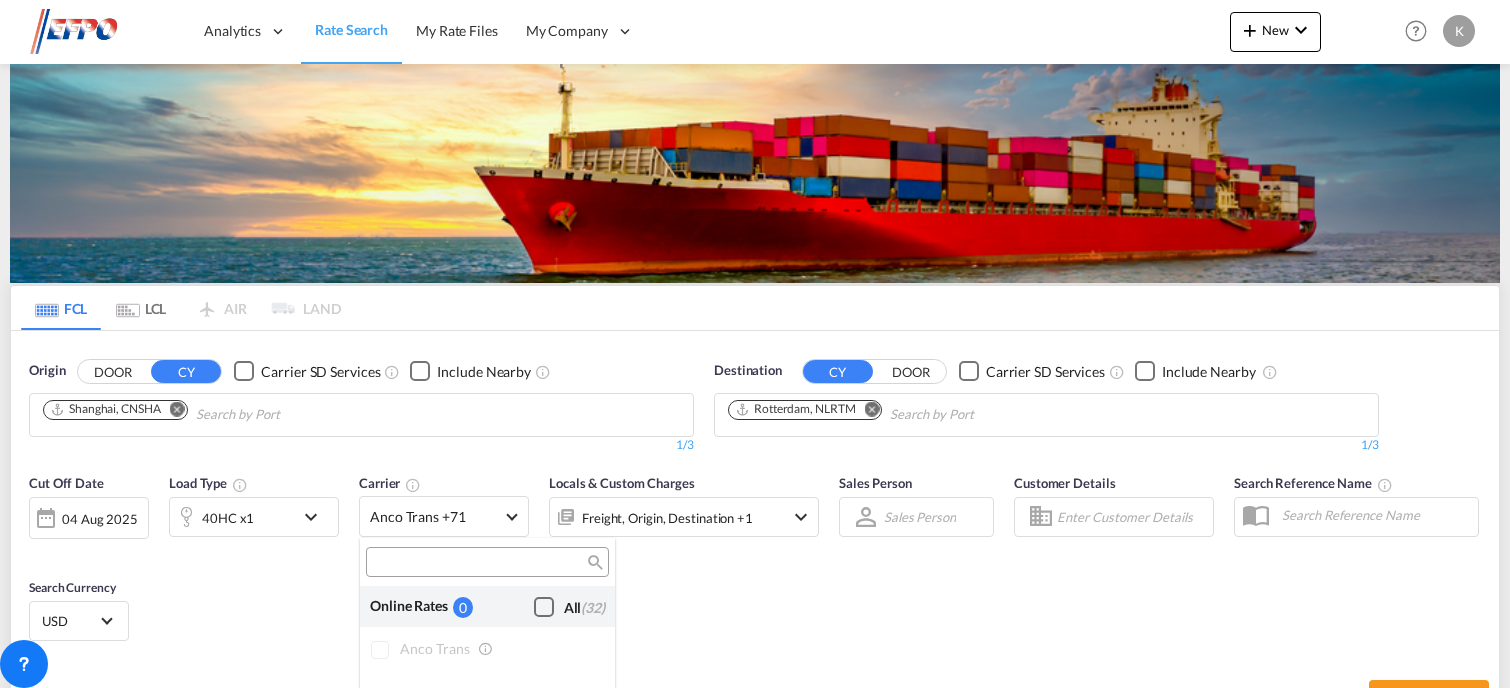 scroll, scrollTop: 1666, scrollLeft: 0, axis: vertical 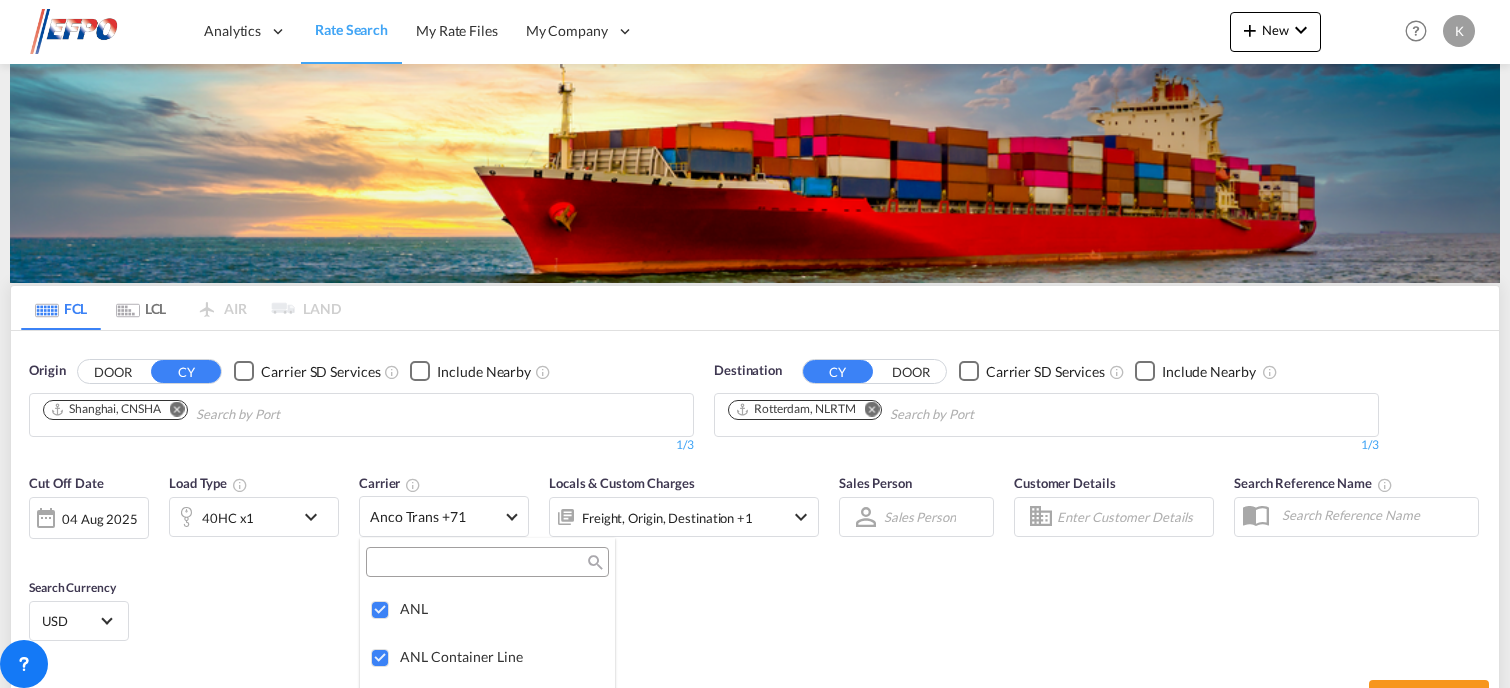 click at bounding box center [479, 563] 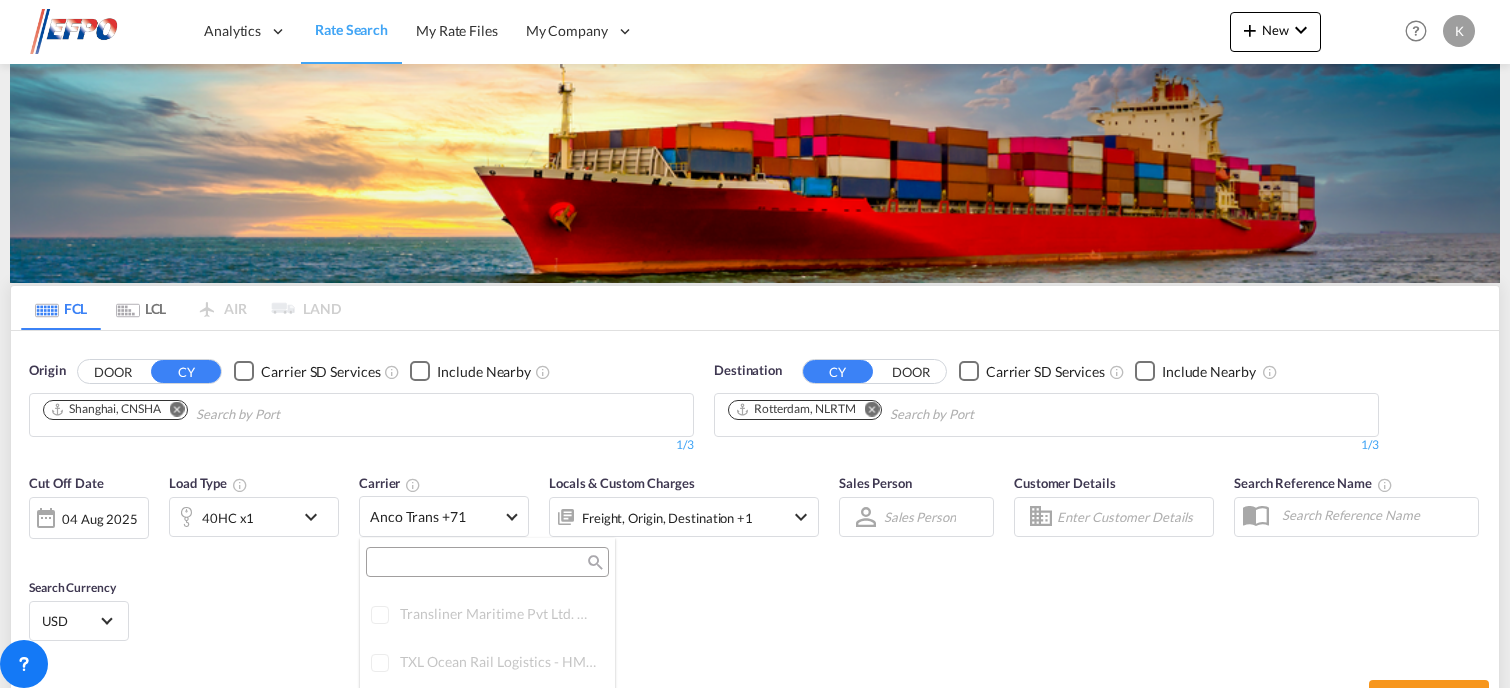 scroll, scrollTop: 0, scrollLeft: 0, axis: both 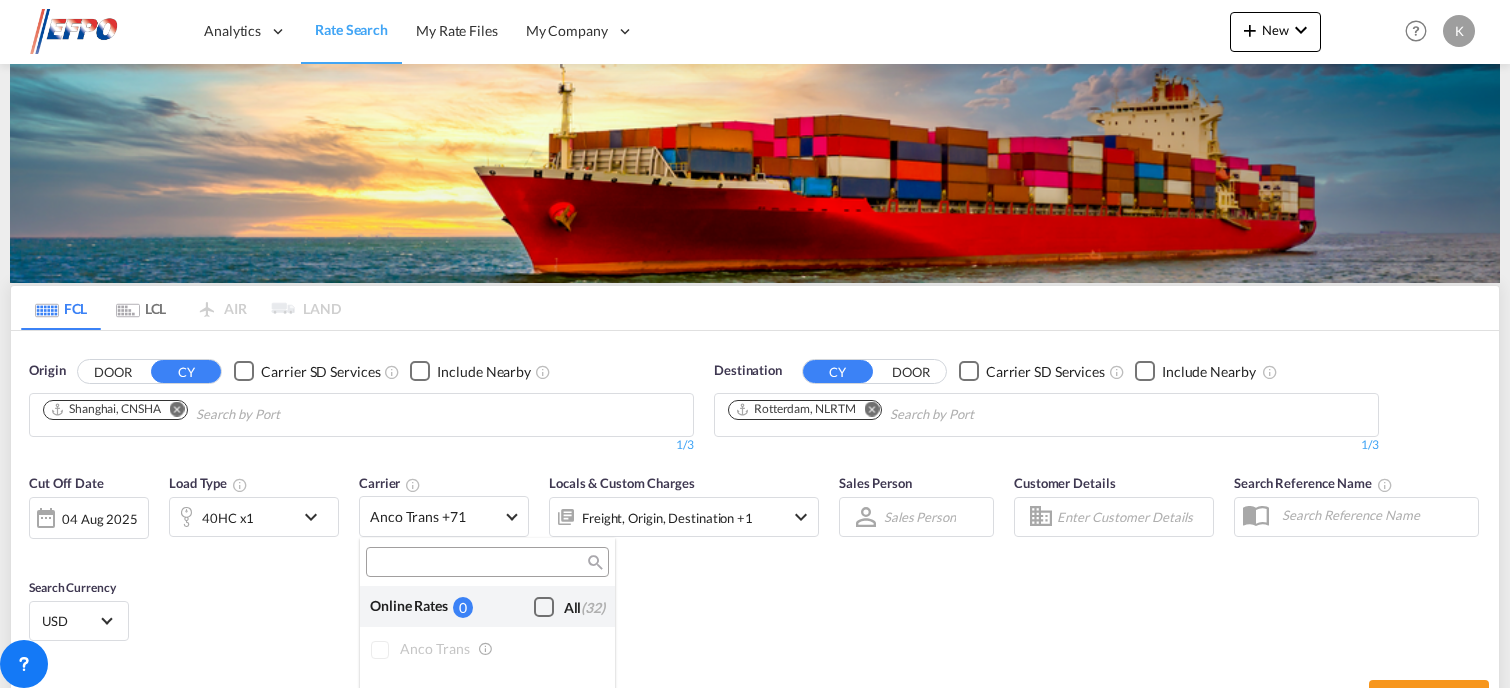 click at bounding box center [755, 344] 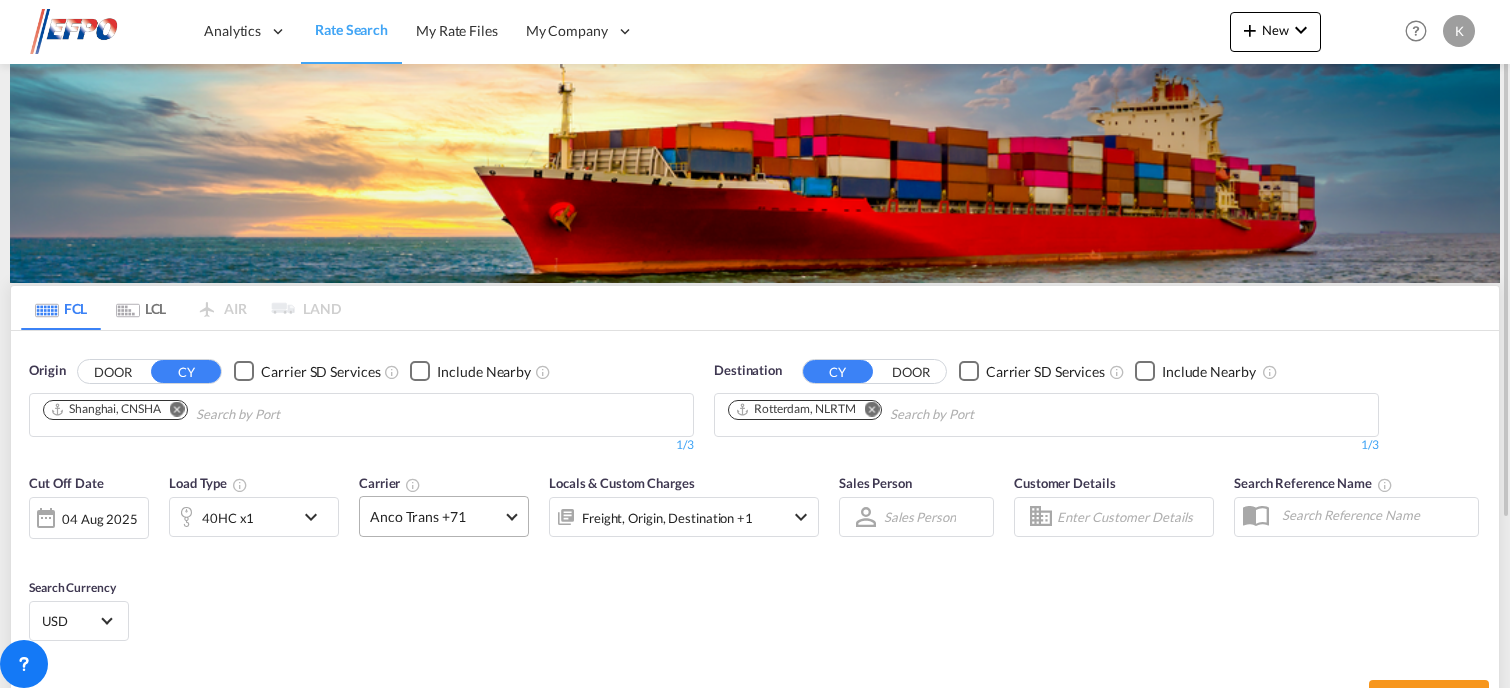 click on "Anco Trans +71" at bounding box center (435, 517) 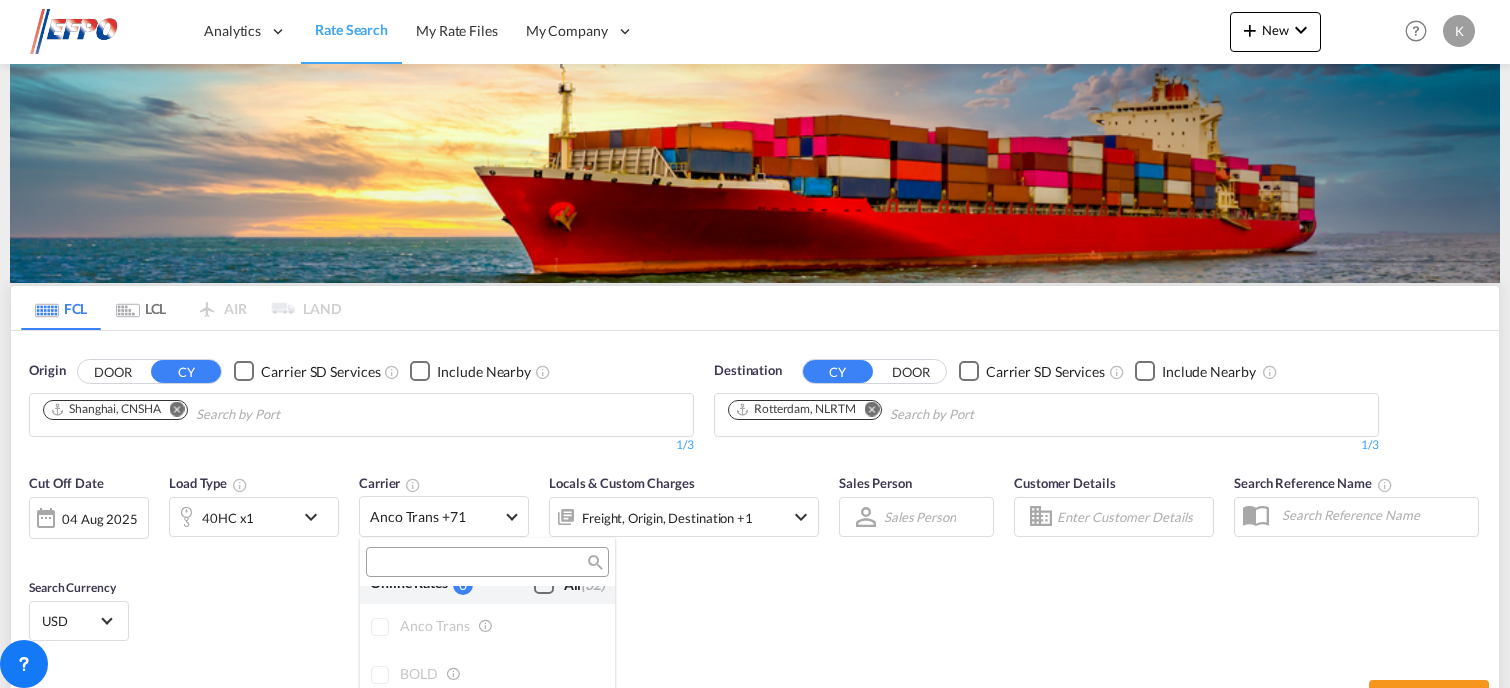 scroll, scrollTop: 0, scrollLeft: 0, axis: both 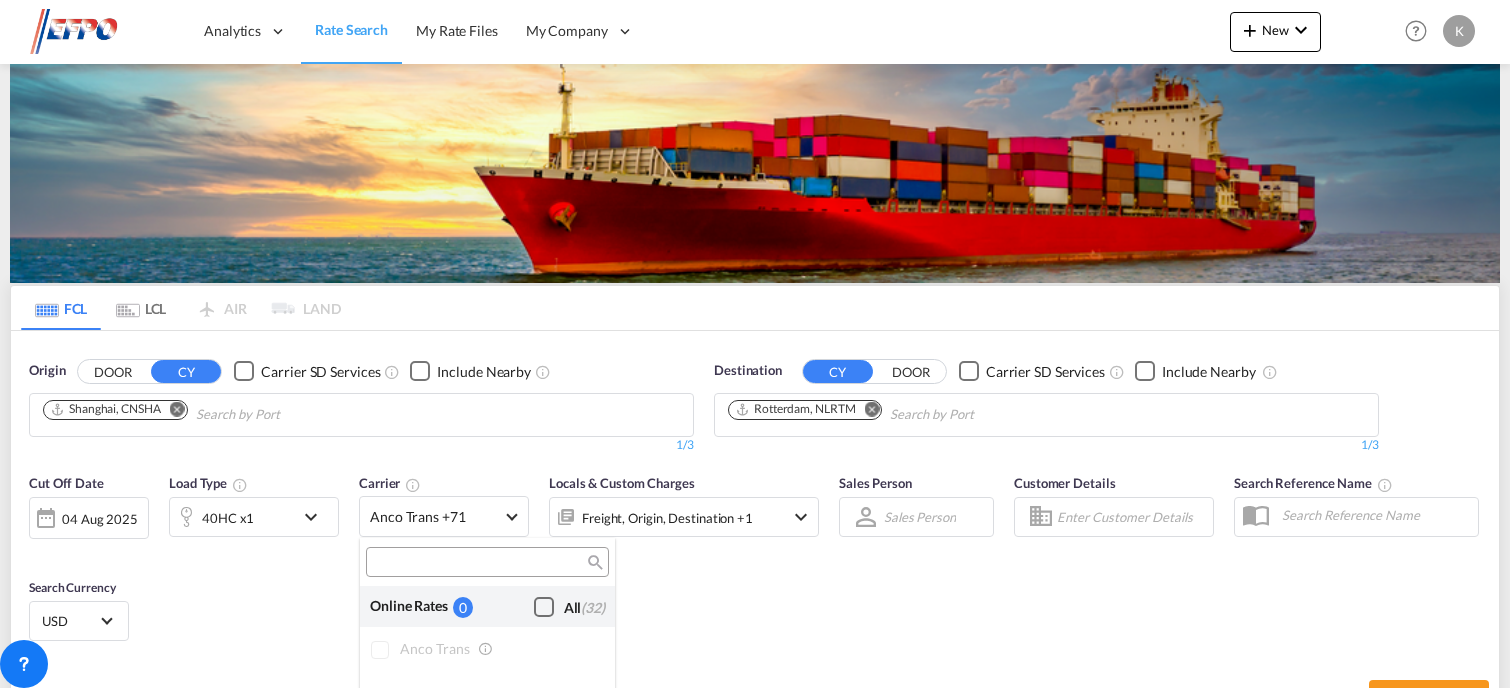 click at bounding box center [544, 607] 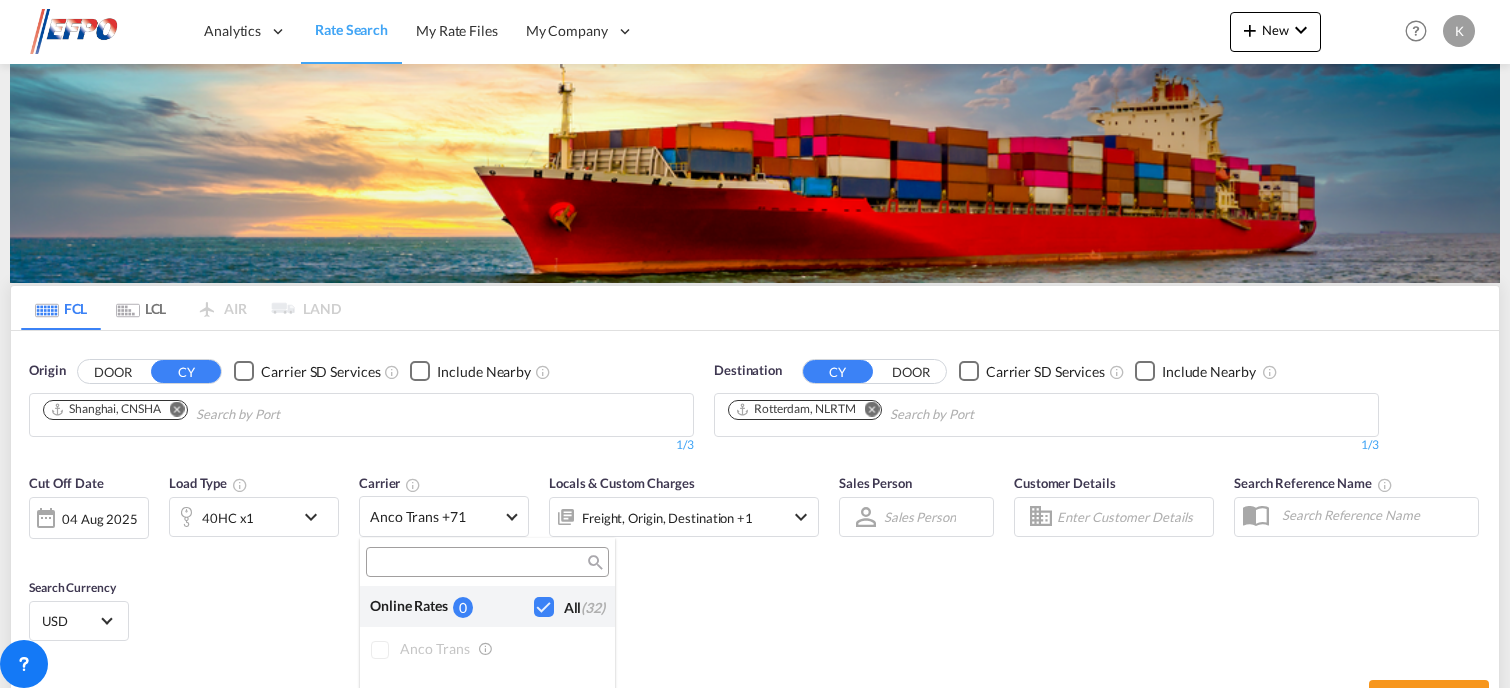 click at bounding box center [755, 344] 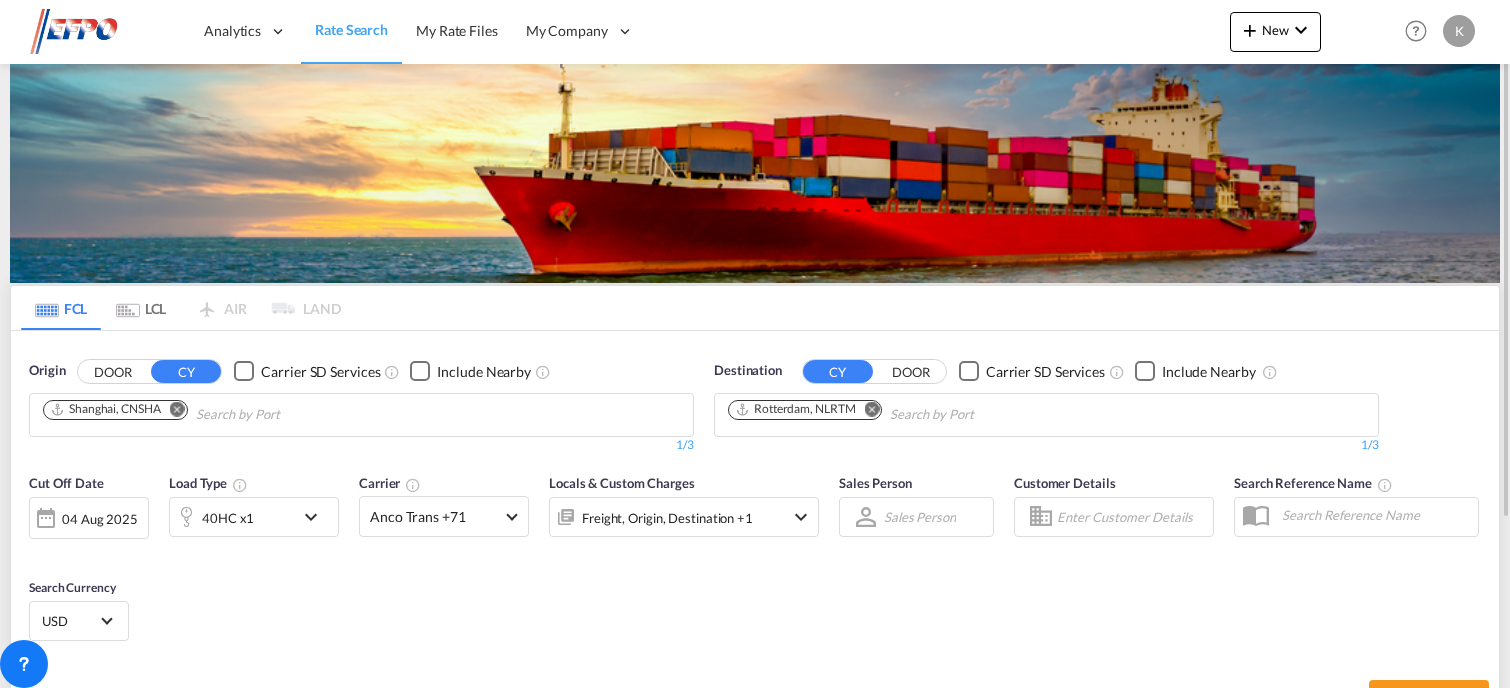 scroll, scrollTop: 225, scrollLeft: 0, axis: vertical 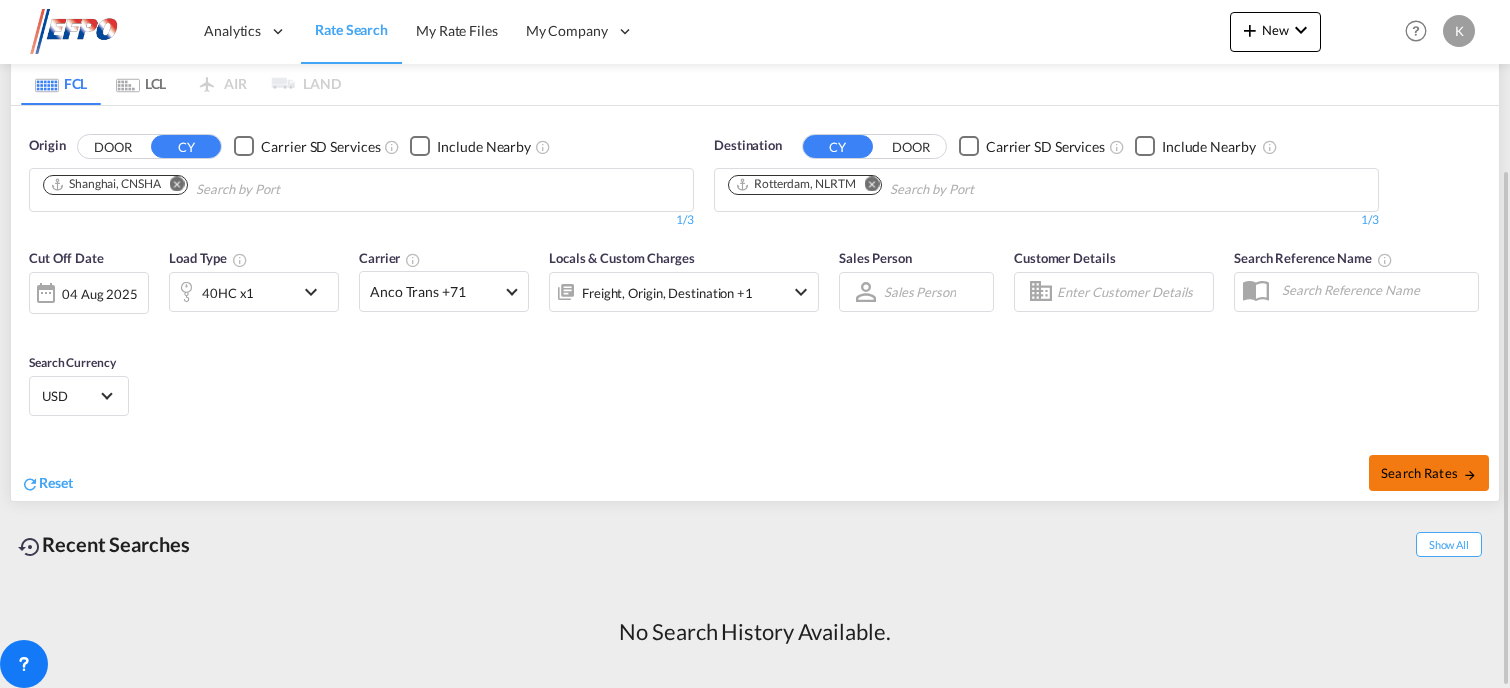 click on "Search Rates" at bounding box center (1429, 473) 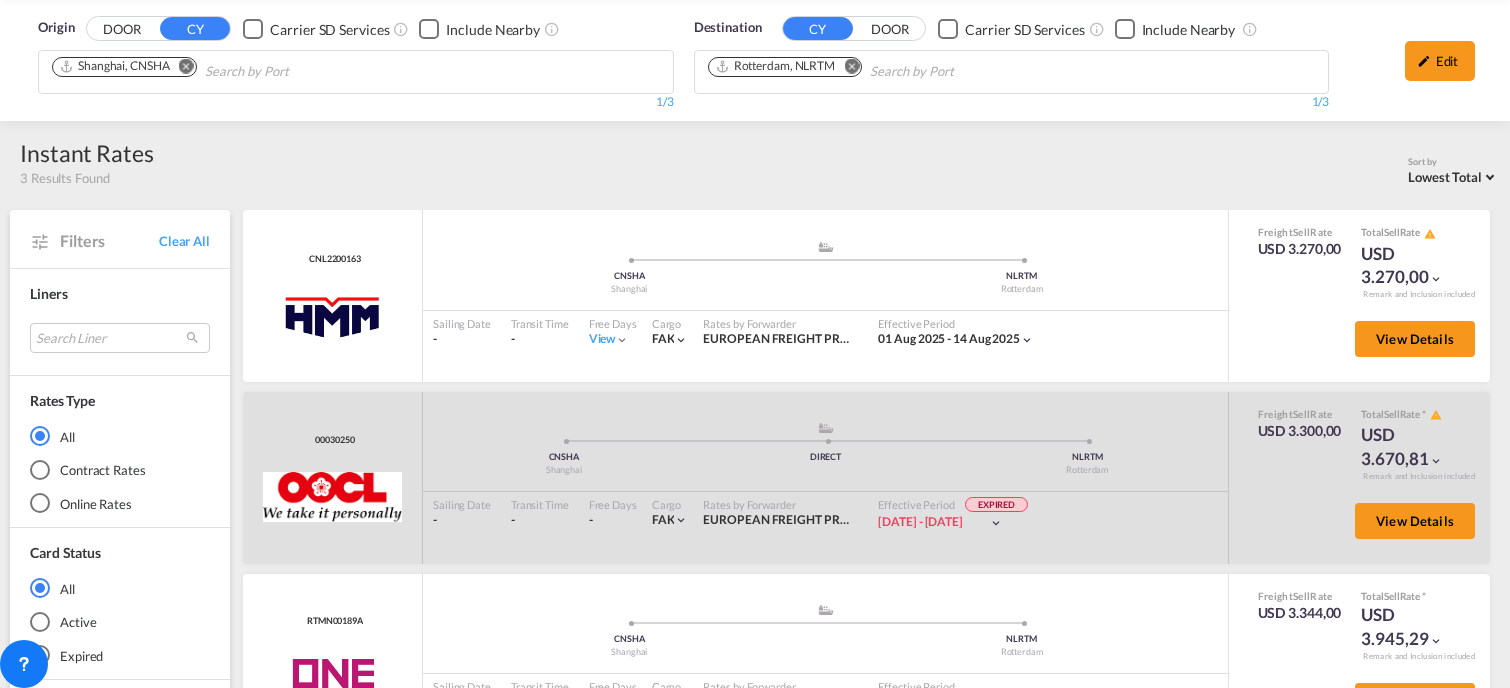 scroll, scrollTop: 0, scrollLeft: 0, axis: both 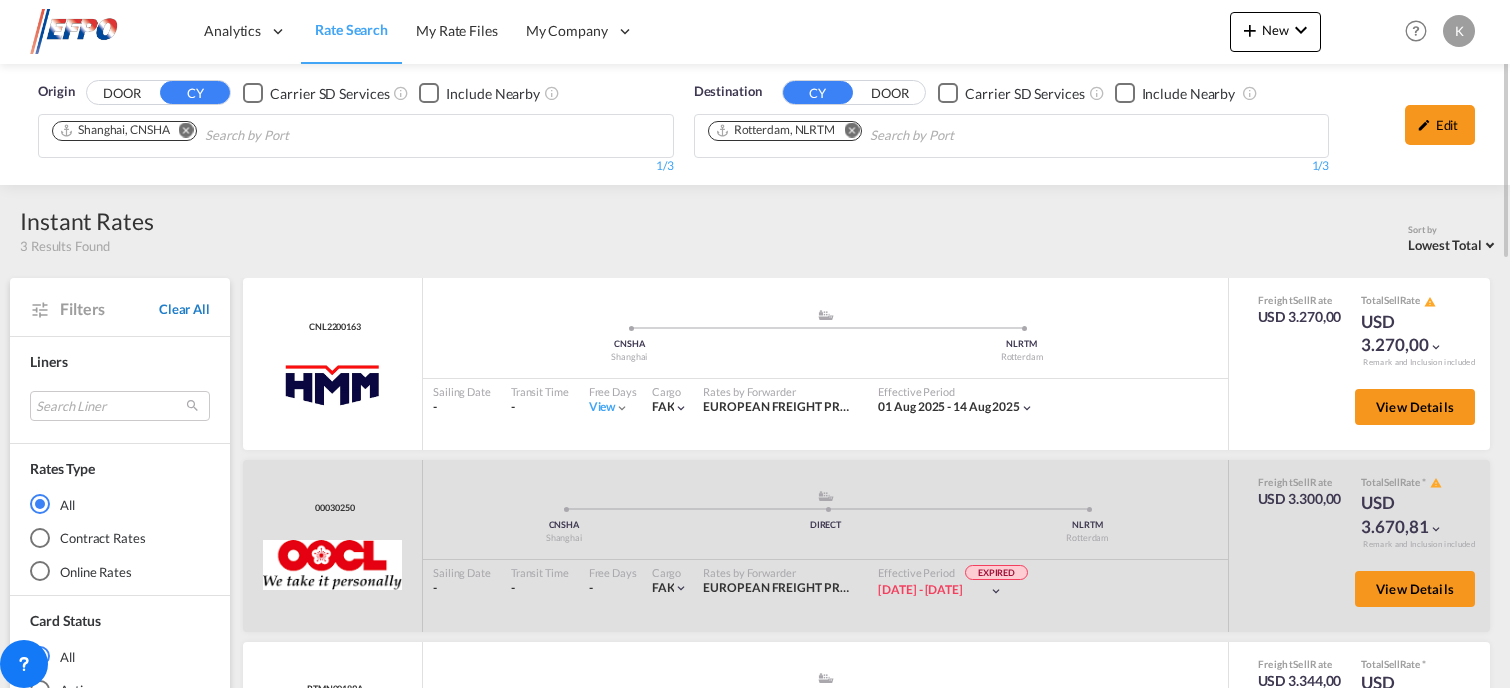 click on "Clear All" at bounding box center (184, 309) 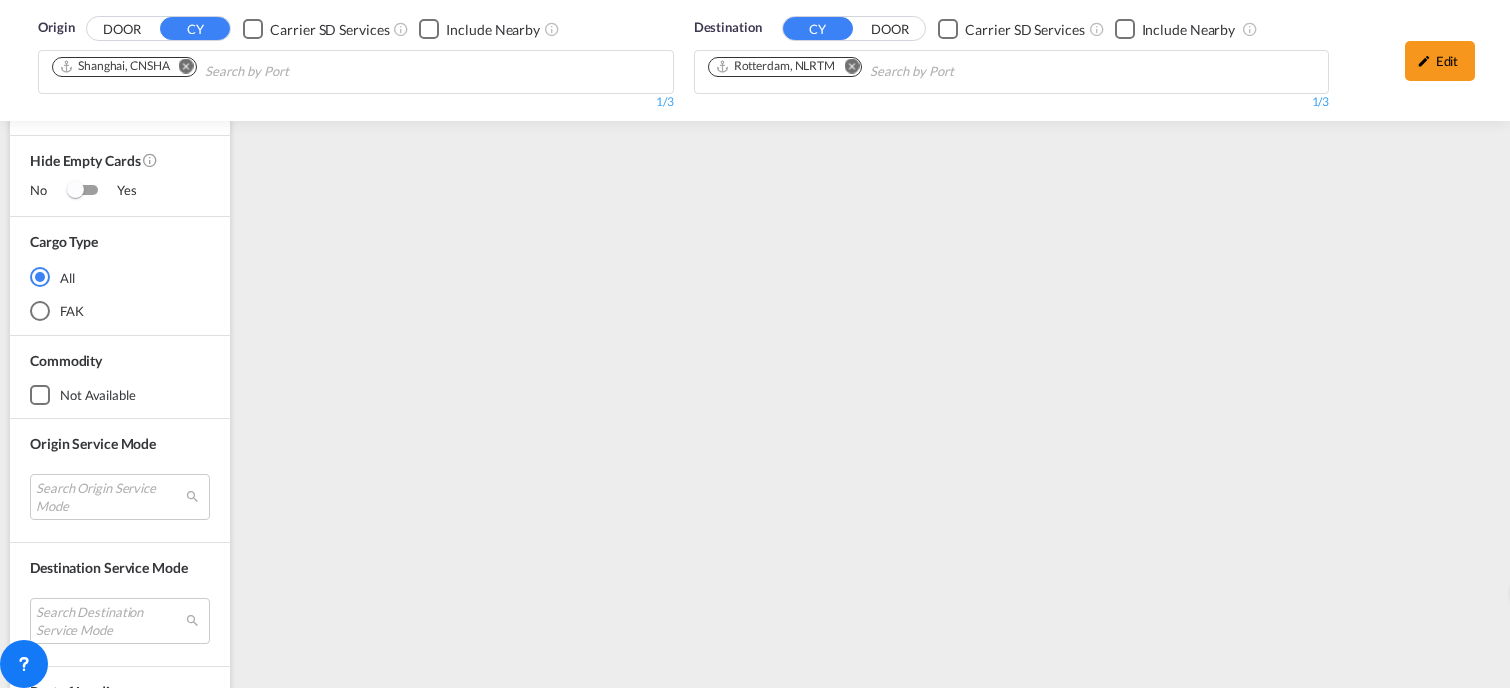 scroll, scrollTop: 1160, scrollLeft: 0, axis: vertical 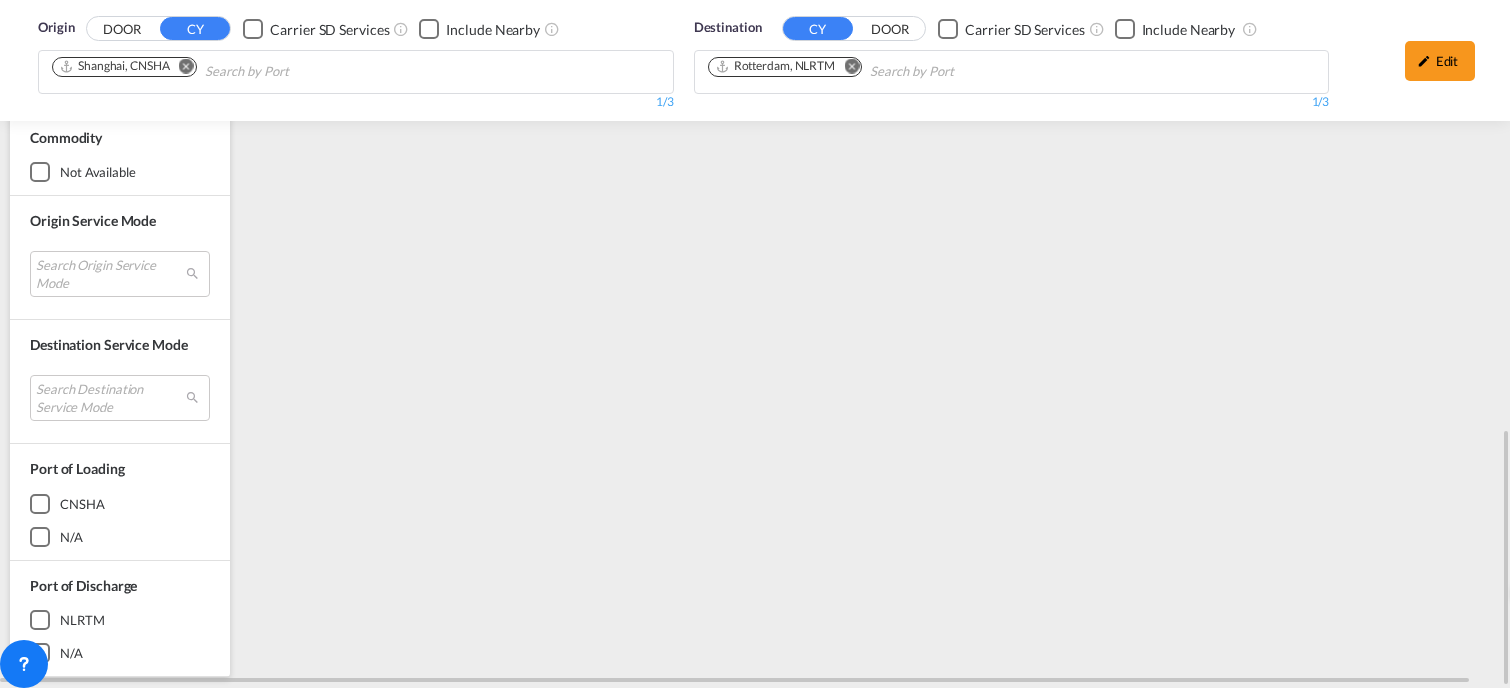 click at bounding box center [40, 504] 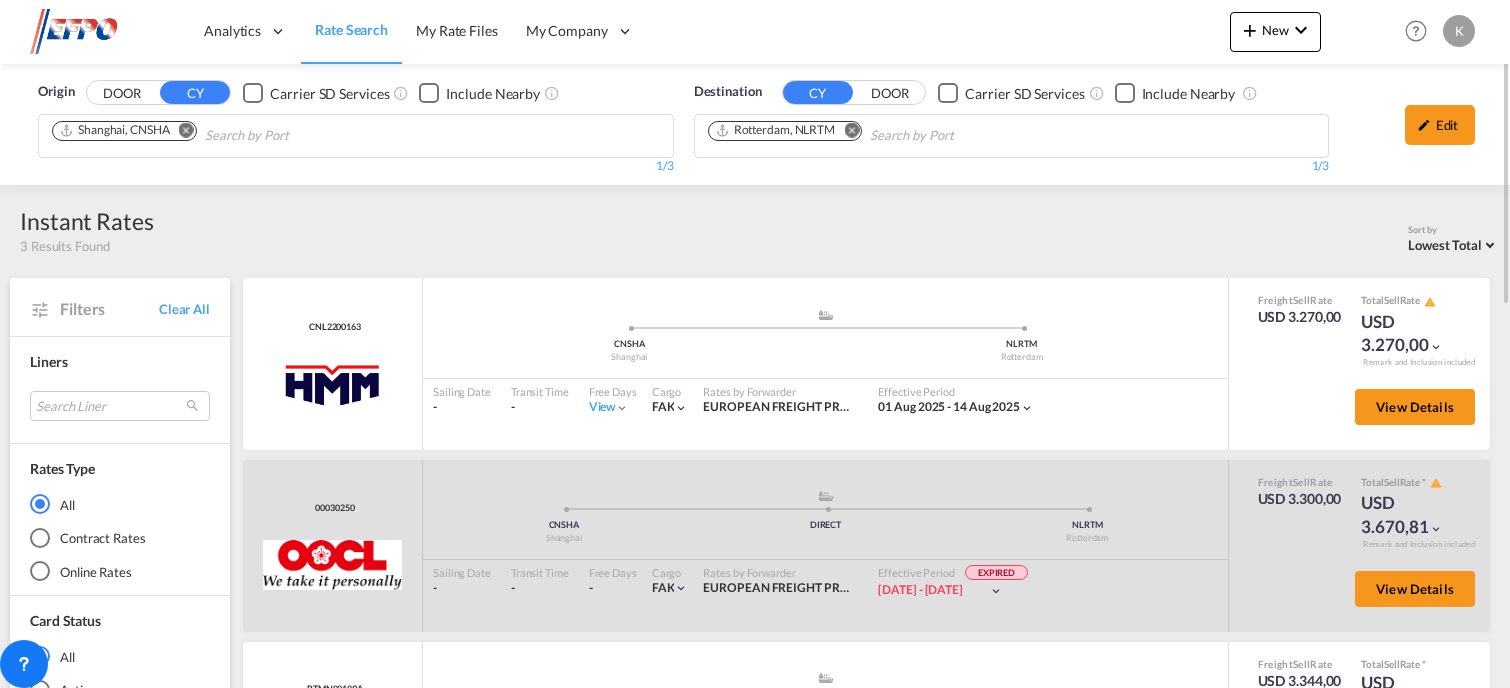 scroll, scrollTop: 0, scrollLeft: 0, axis: both 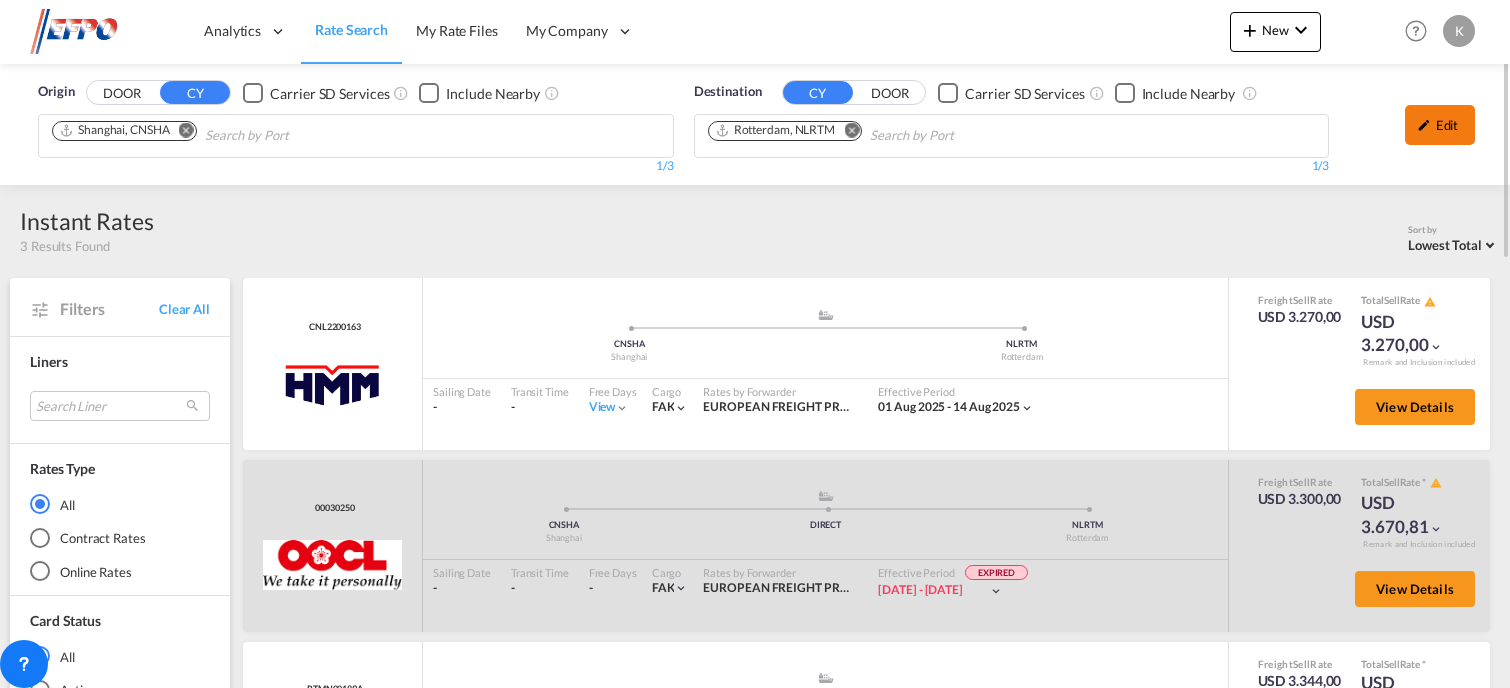 click on "Edit" at bounding box center [1440, 125] 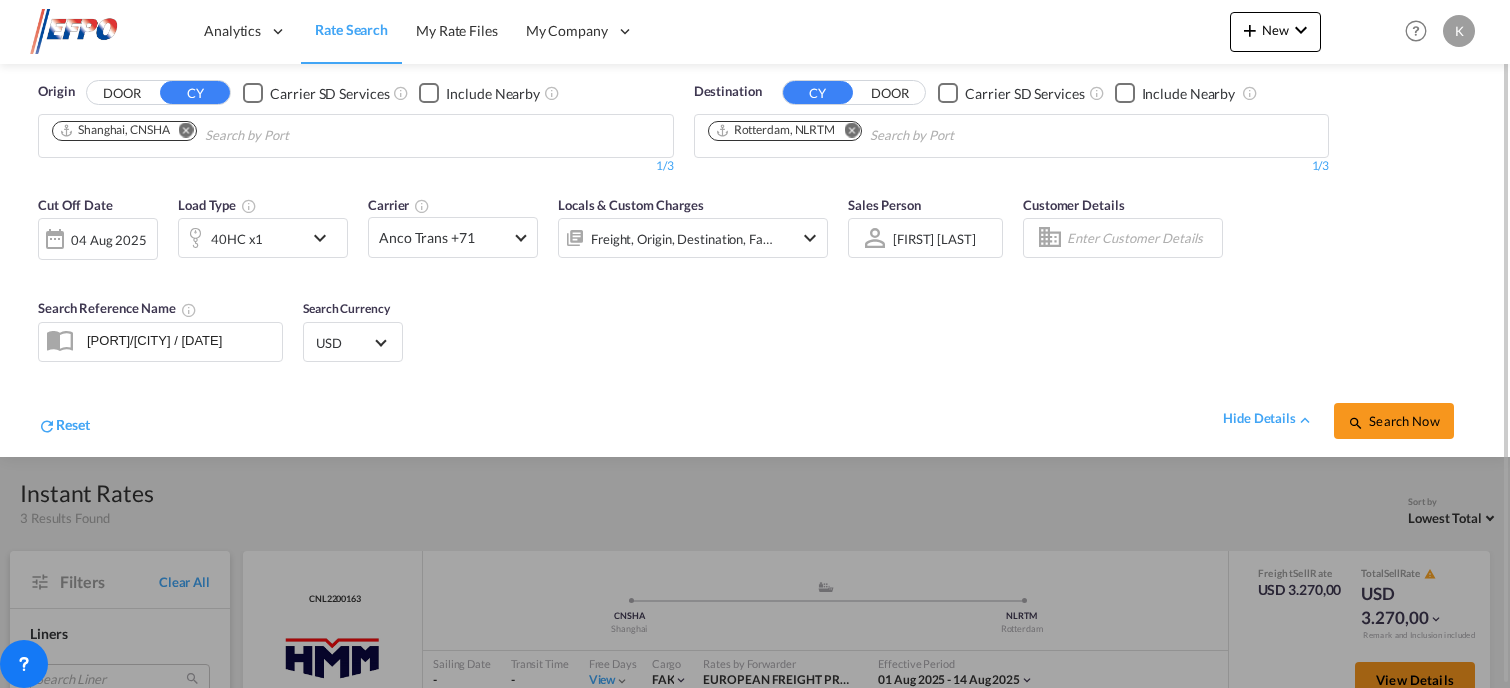 click at bounding box center (55, 239) 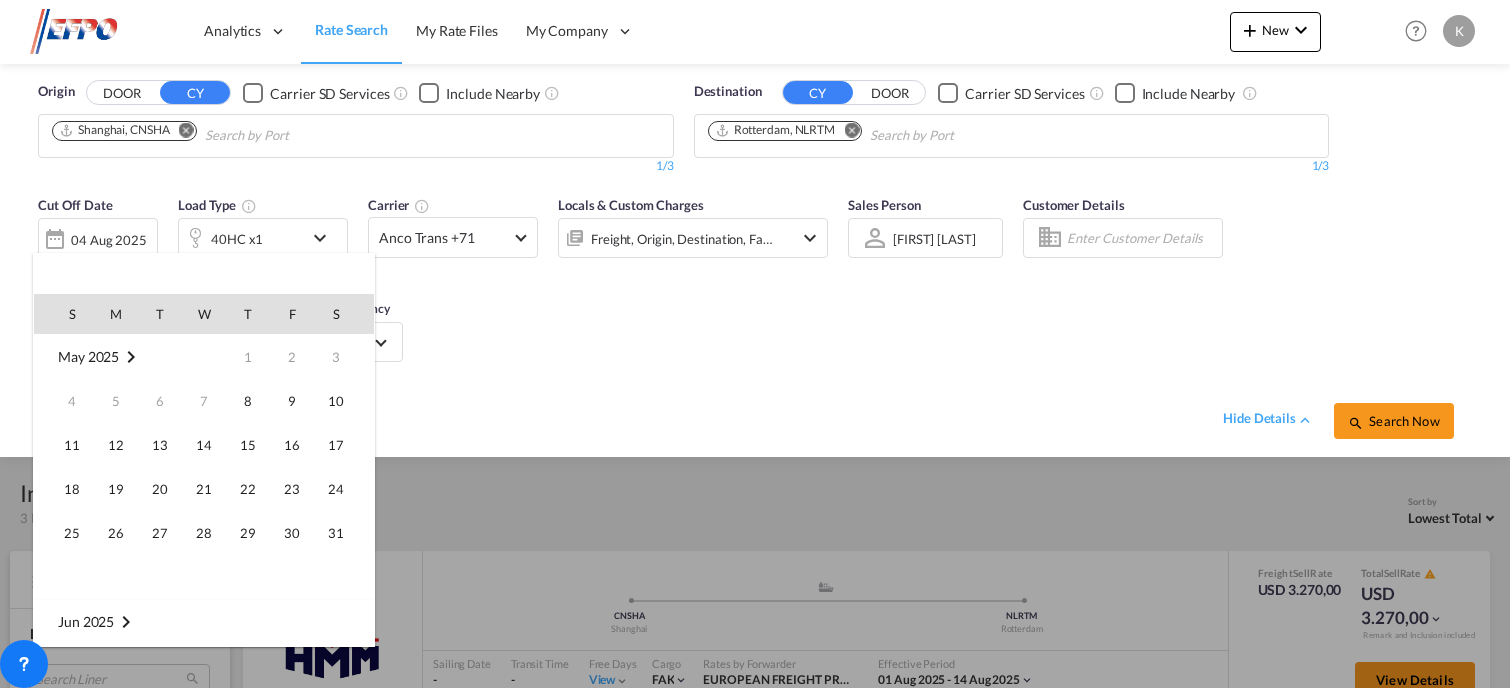 scroll, scrollTop: 795, scrollLeft: 0, axis: vertical 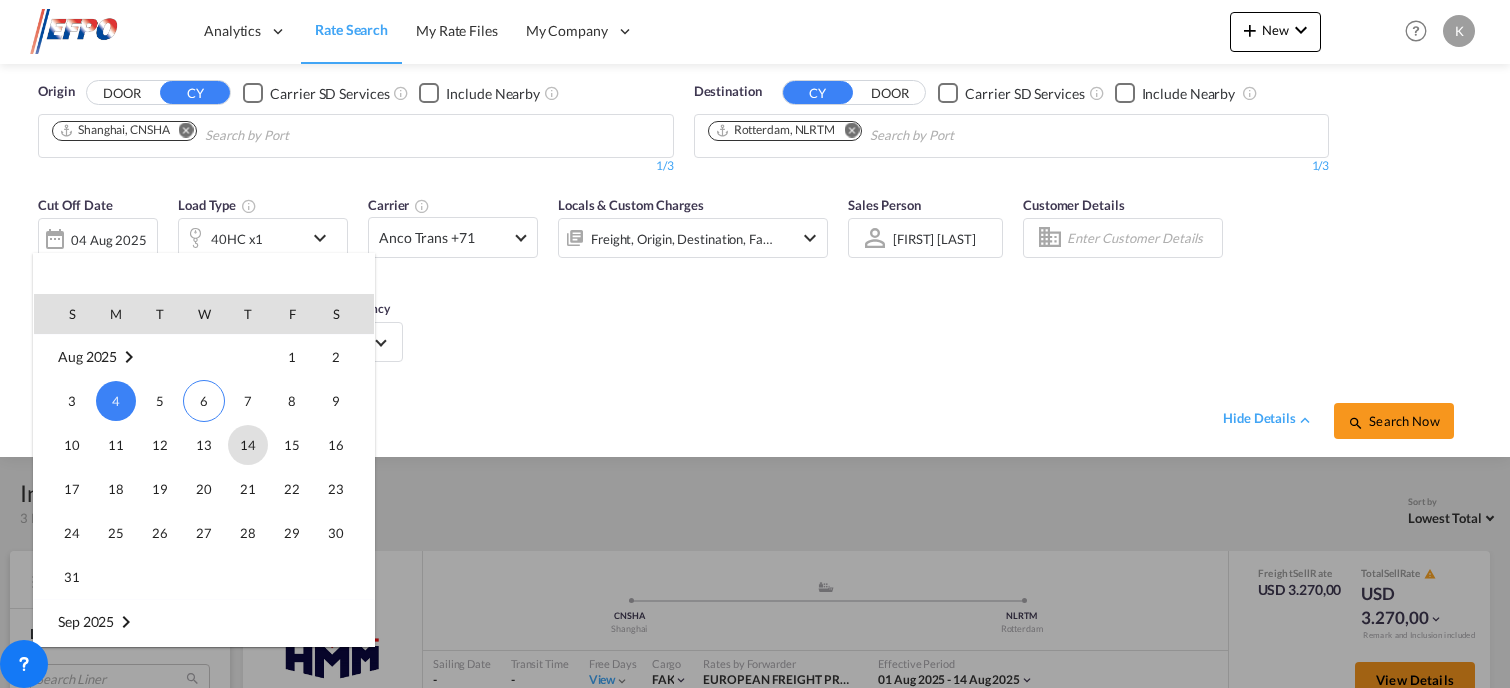 click on "14" at bounding box center (248, 445) 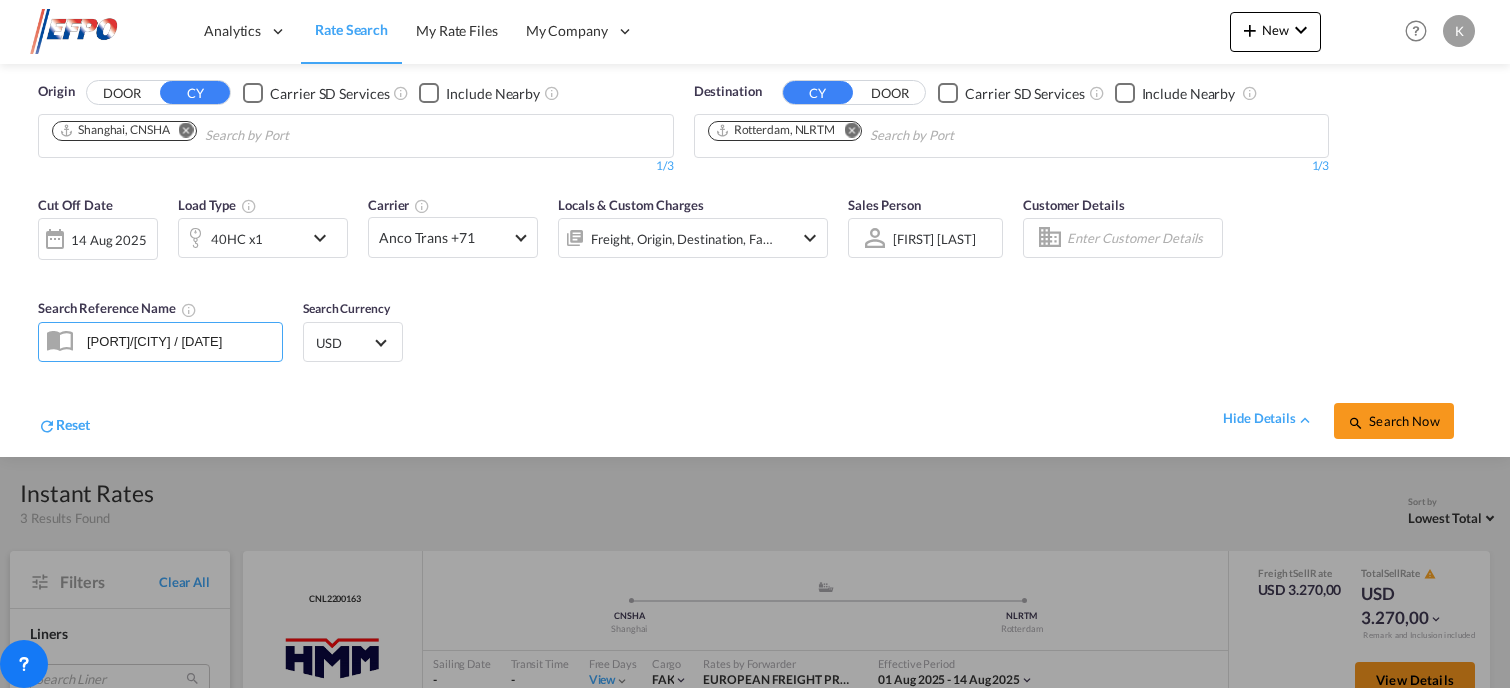 drag, startPoint x: 280, startPoint y: 342, endPoint x: -10, endPoint y: 344, distance: 290.0069 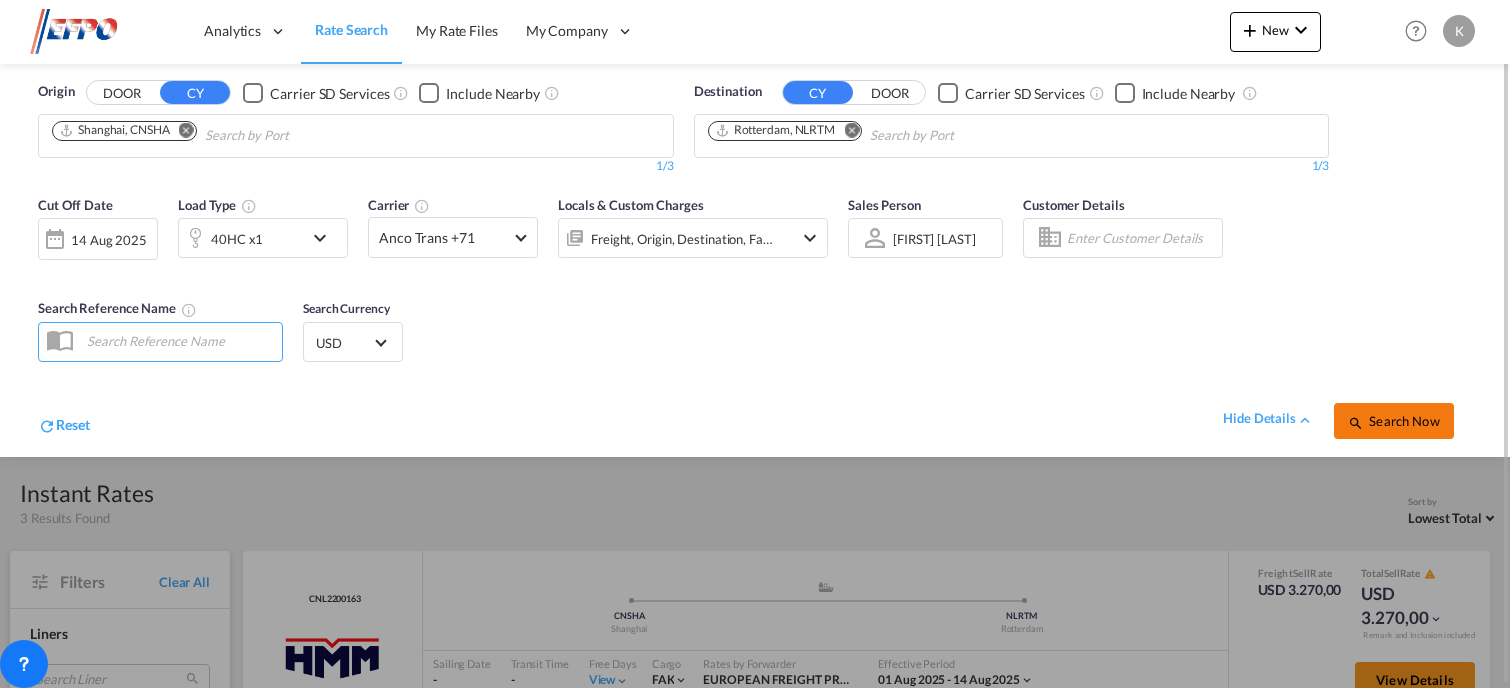 click on "Search Now" at bounding box center [1393, 421] 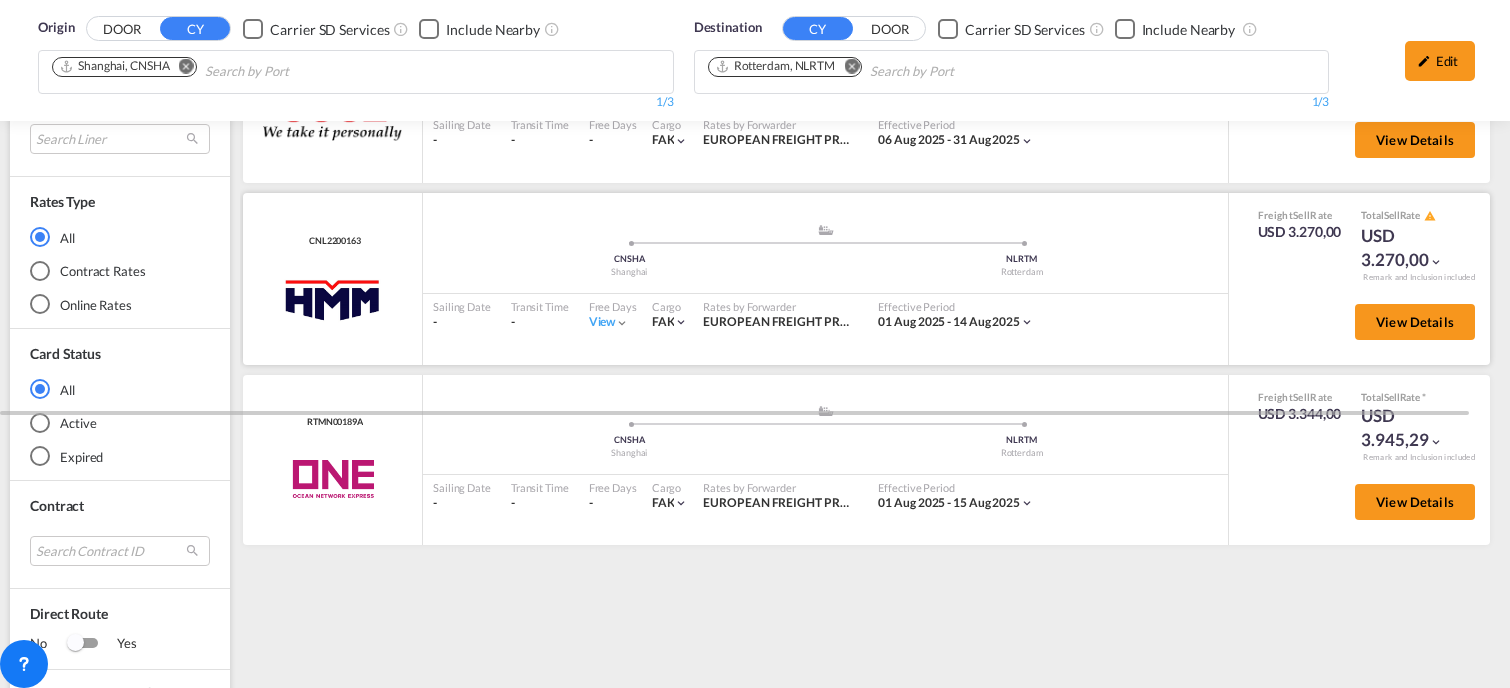scroll, scrollTop: 0, scrollLeft: 0, axis: both 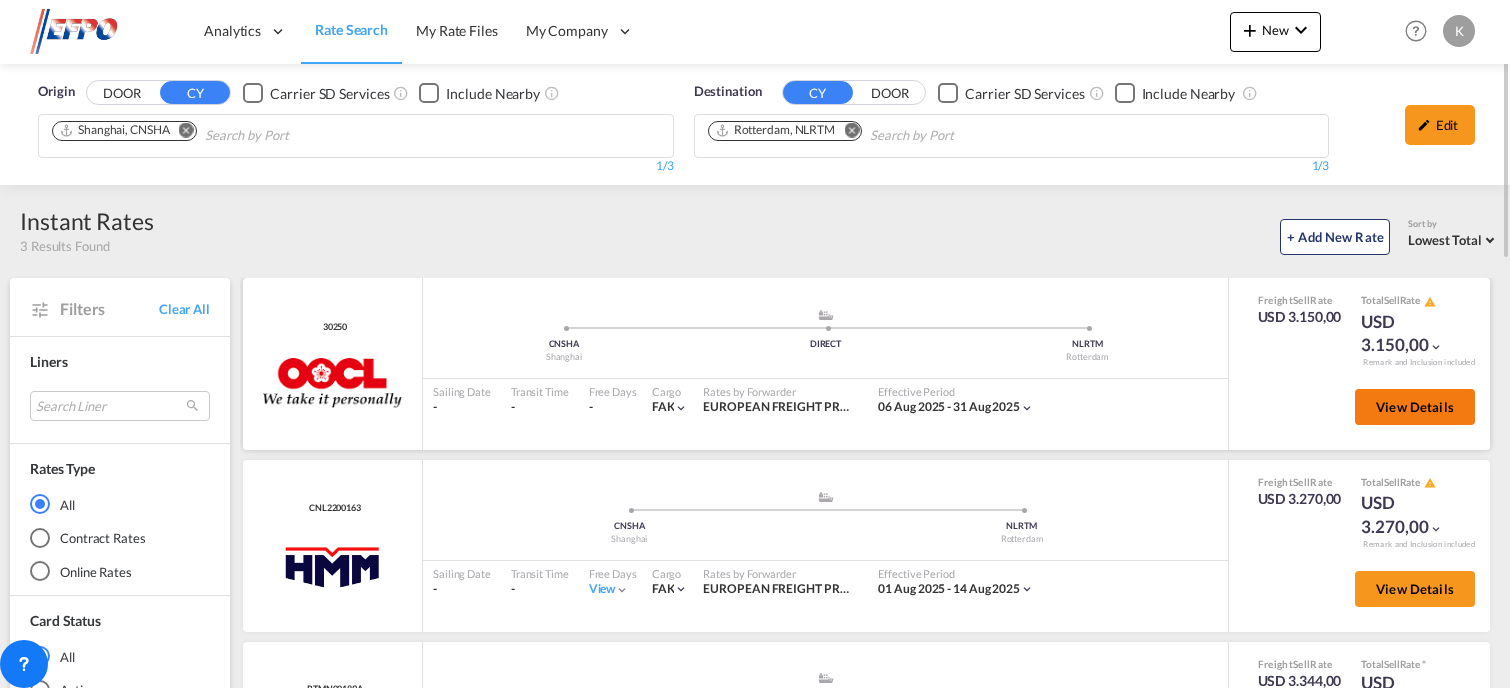 click on "View Details" at bounding box center (1415, 407) 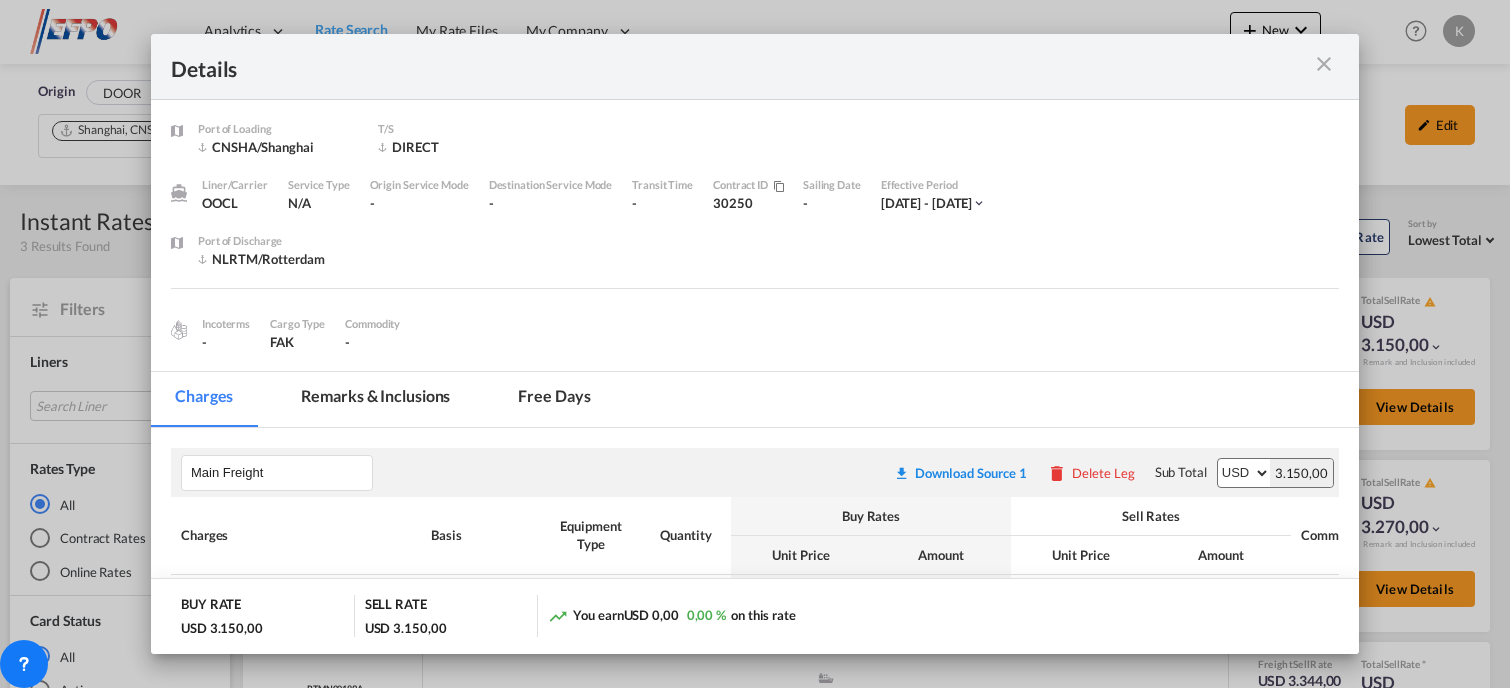 scroll, scrollTop: 229, scrollLeft: 0, axis: vertical 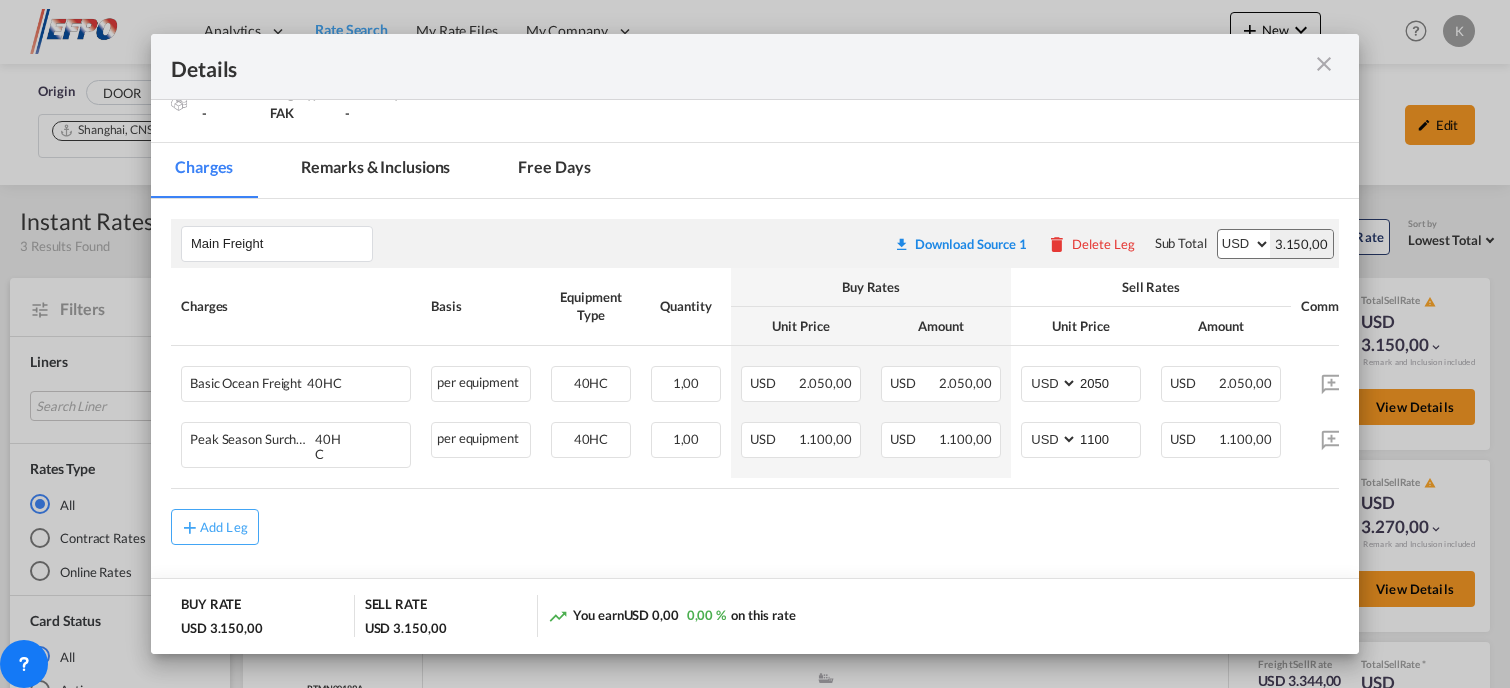 click on "Free days" at bounding box center [554, 170] 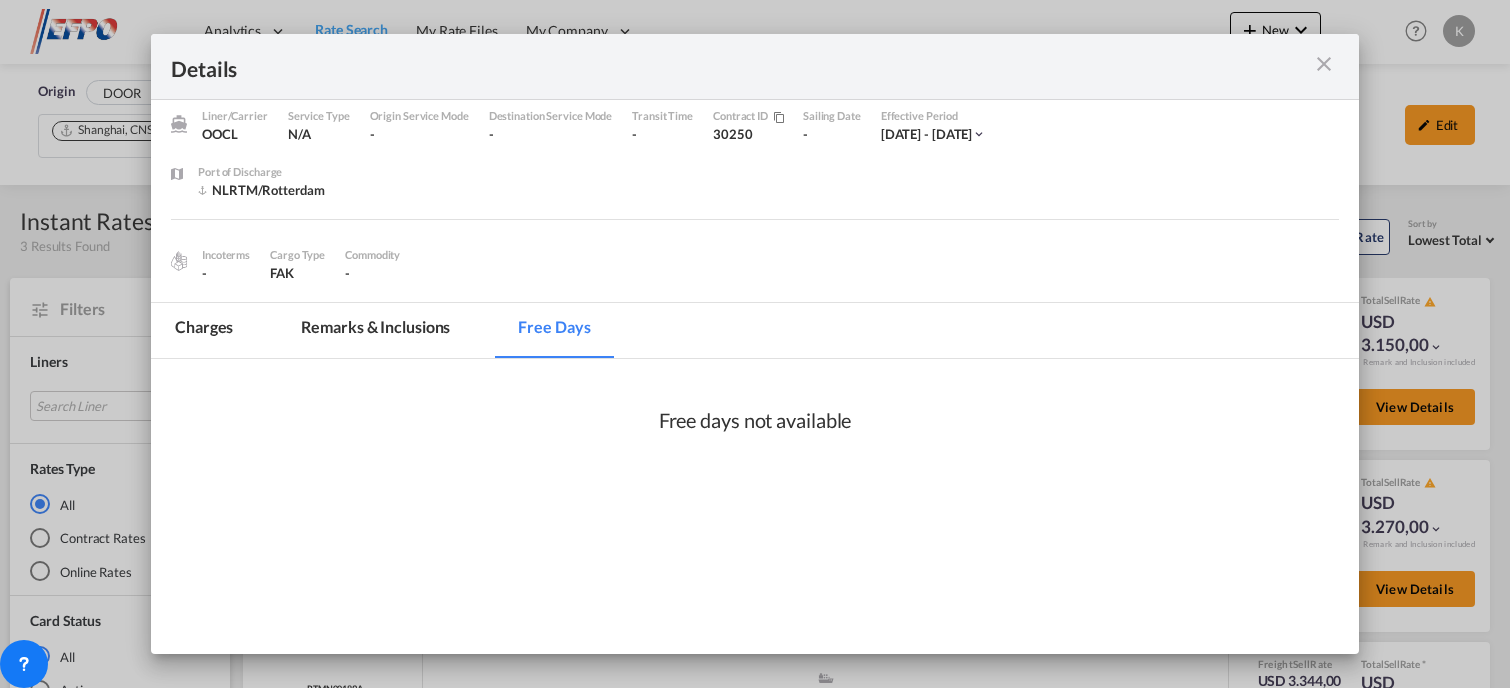 scroll, scrollTop: 69, scrollLeft: 0, axis: vertical 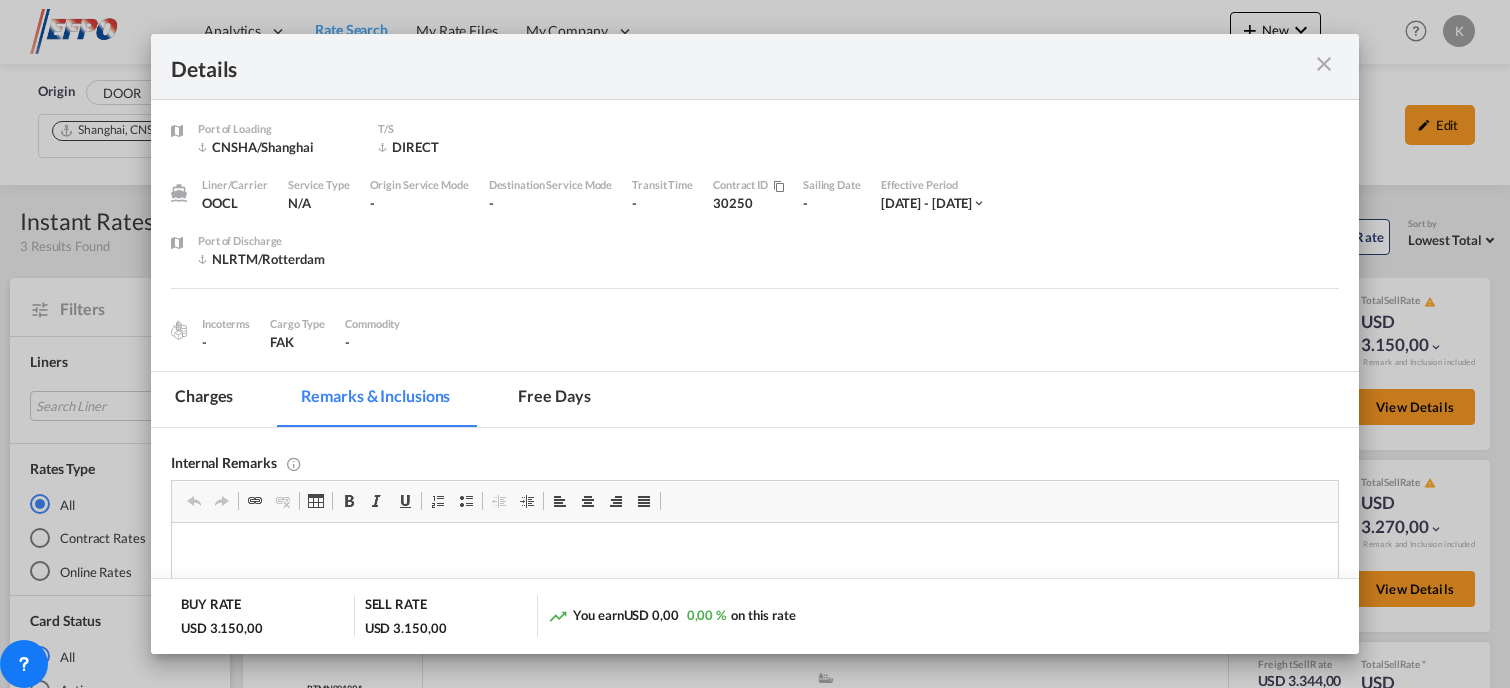 click at bounding box center (1324, 64) 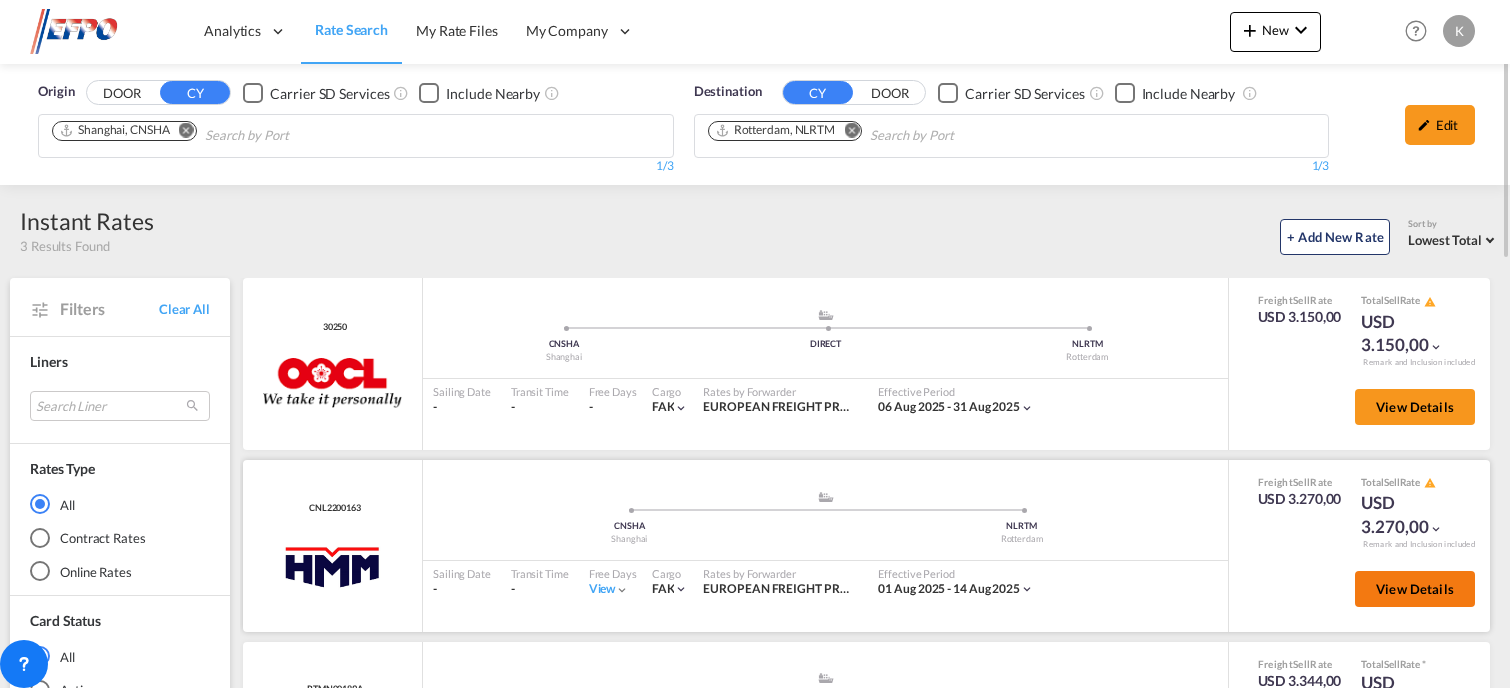 click on "View Details" at bounding box center [1415, 589] 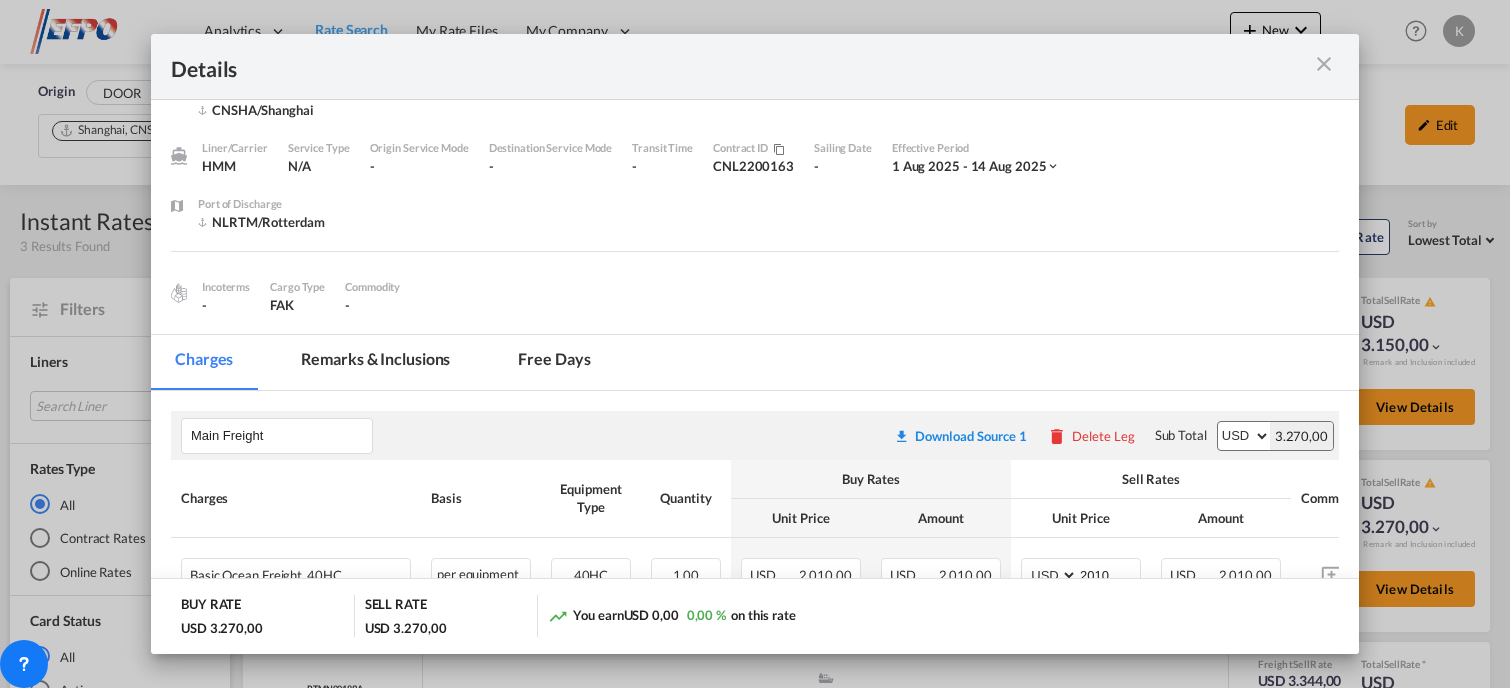 scroll, scrollTop: 0, scrollLeft: 0, axis: both 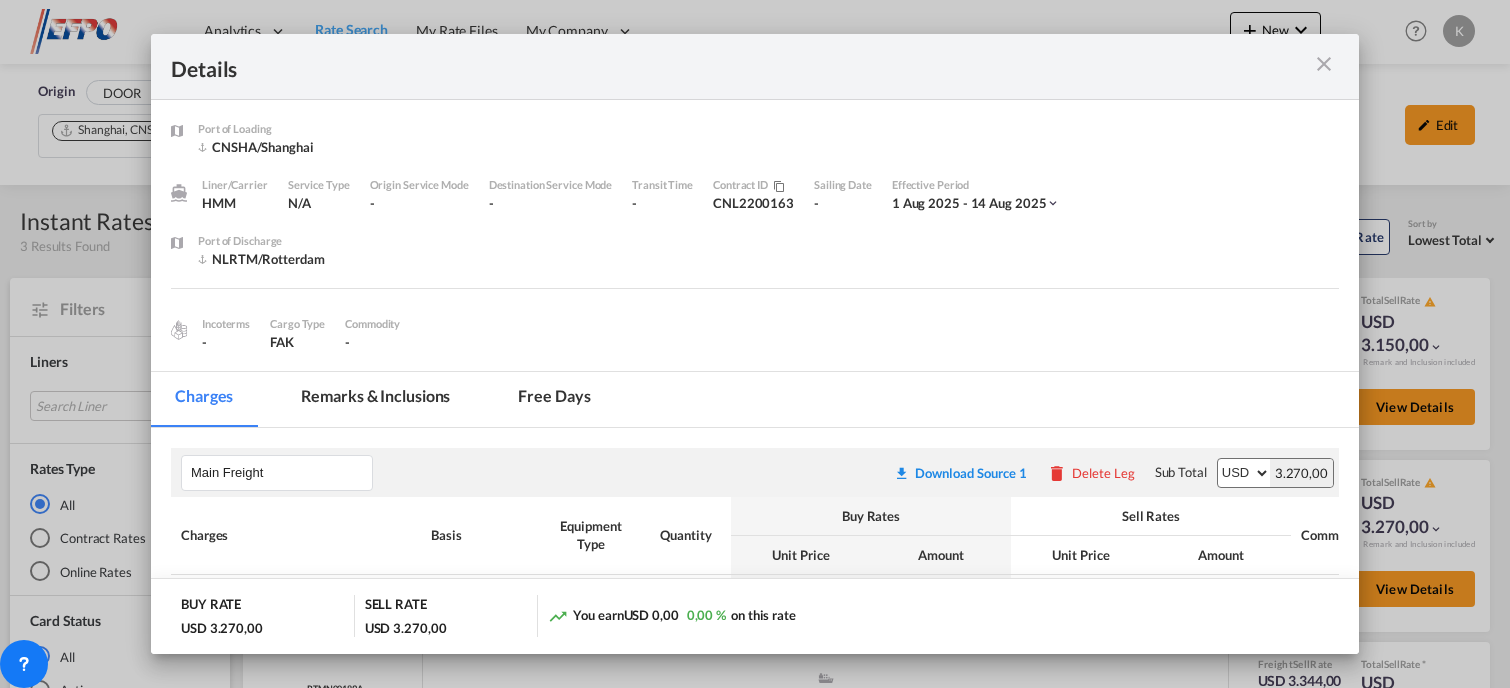 click on "Remarks & Inclusions" at bounding box center [375, 399] 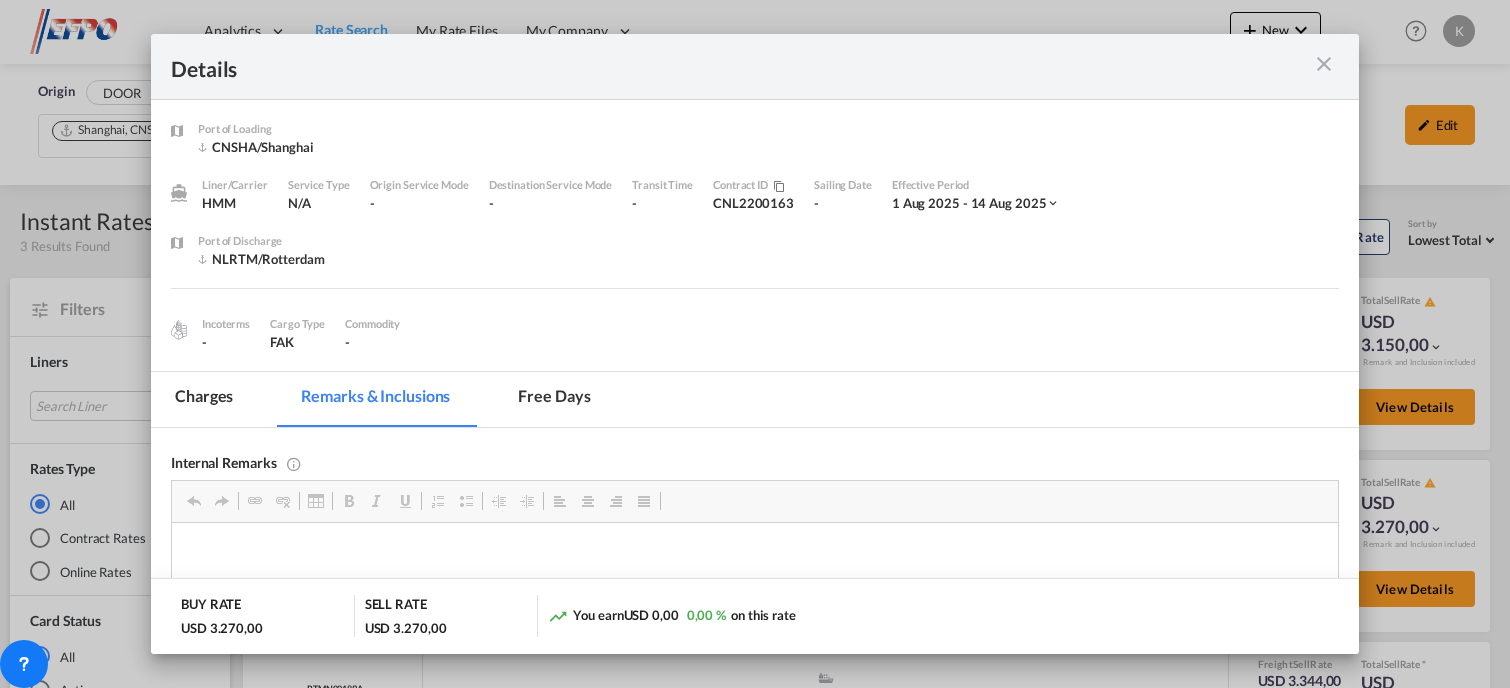 scroll, scrollTop: 0, scrollLeft: 0, axis: both 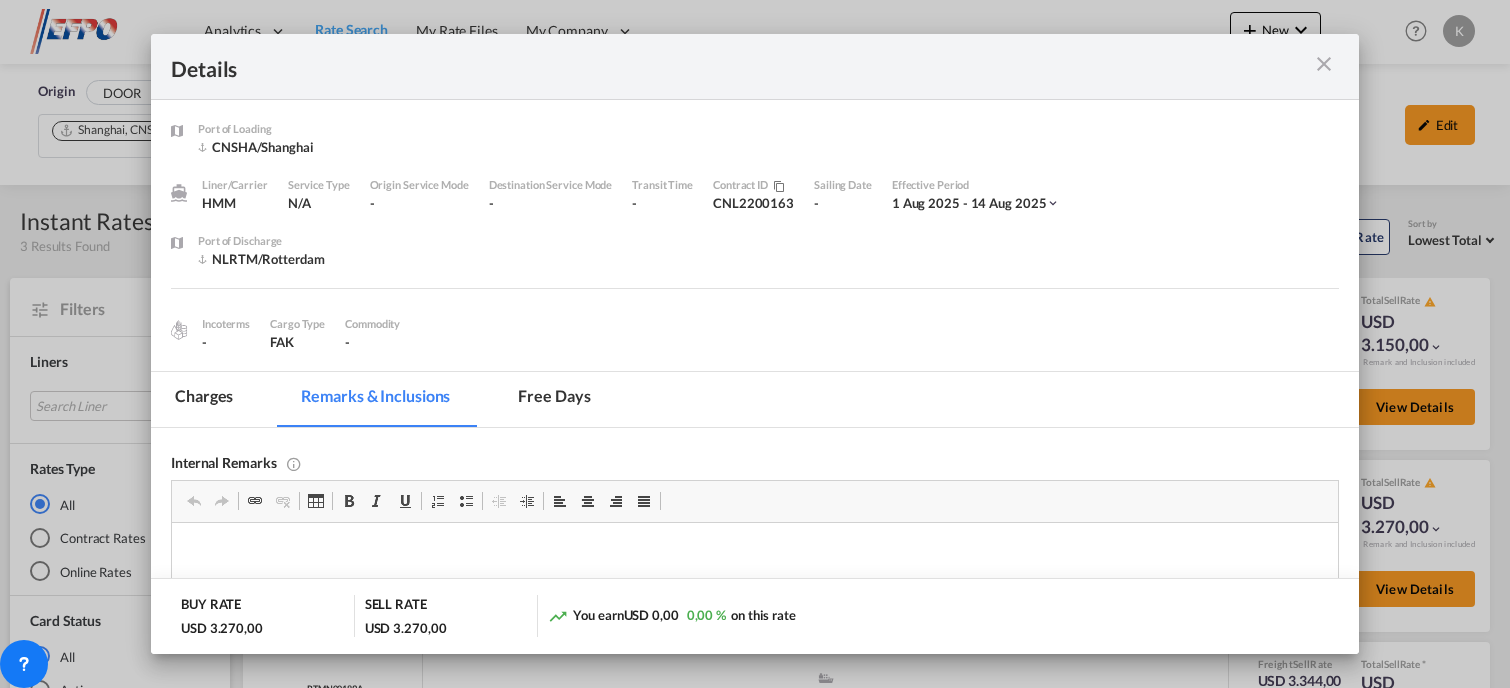 click on "Free days" at bounding box center (554, 399) 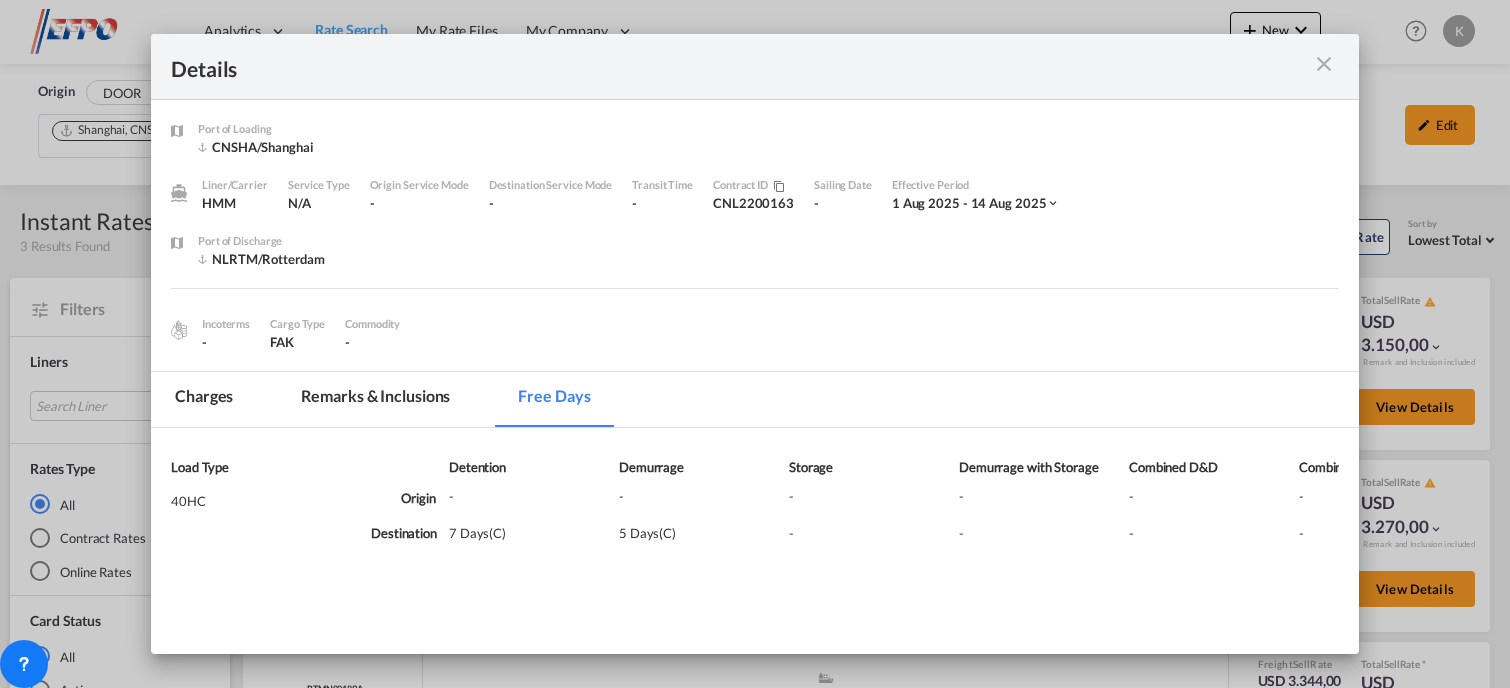 click at bounding box center (1324, 64) 